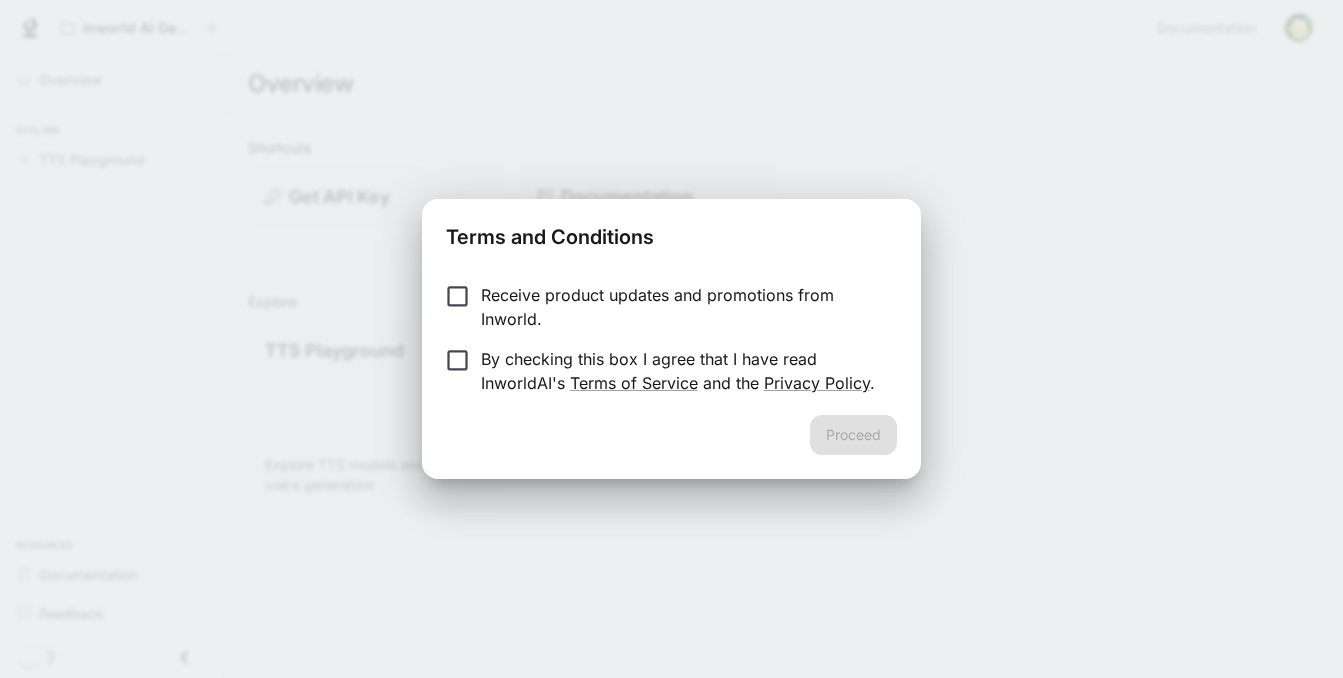 scroll, scrollTop: 0, scrollLeft: 0, axis: both 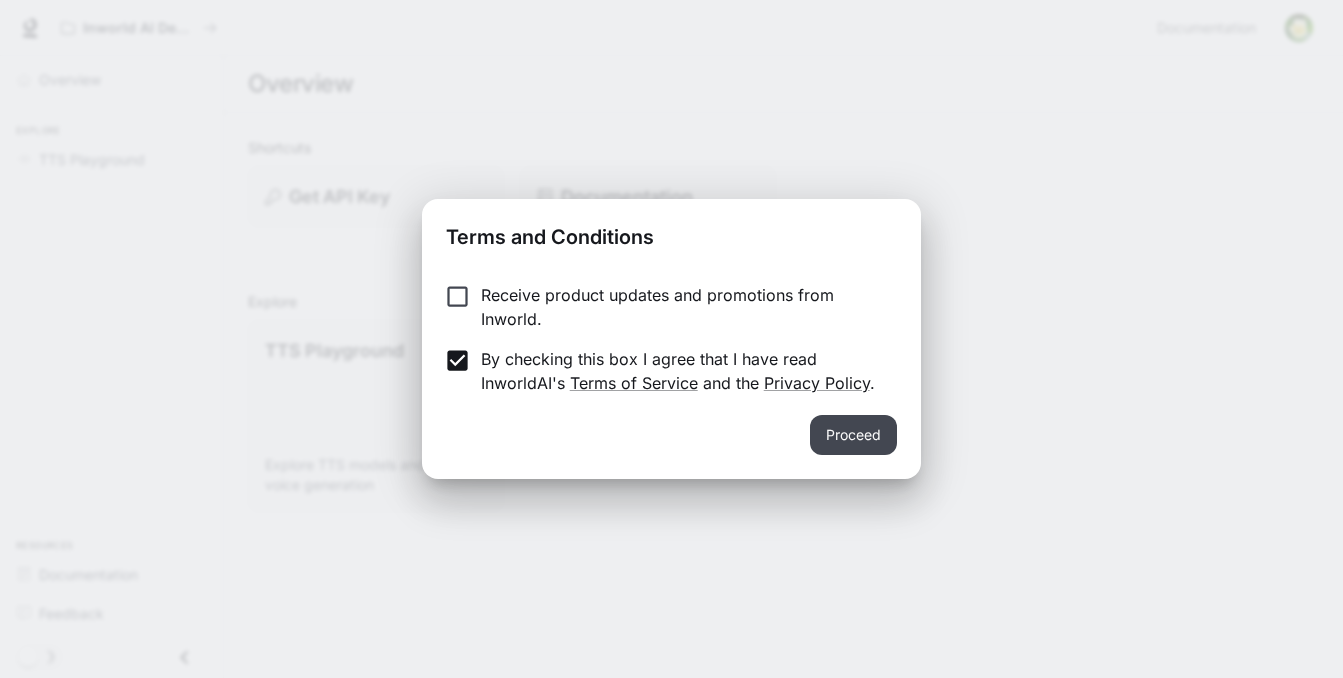 click on "Proceed" at bounding box center (853, 435) 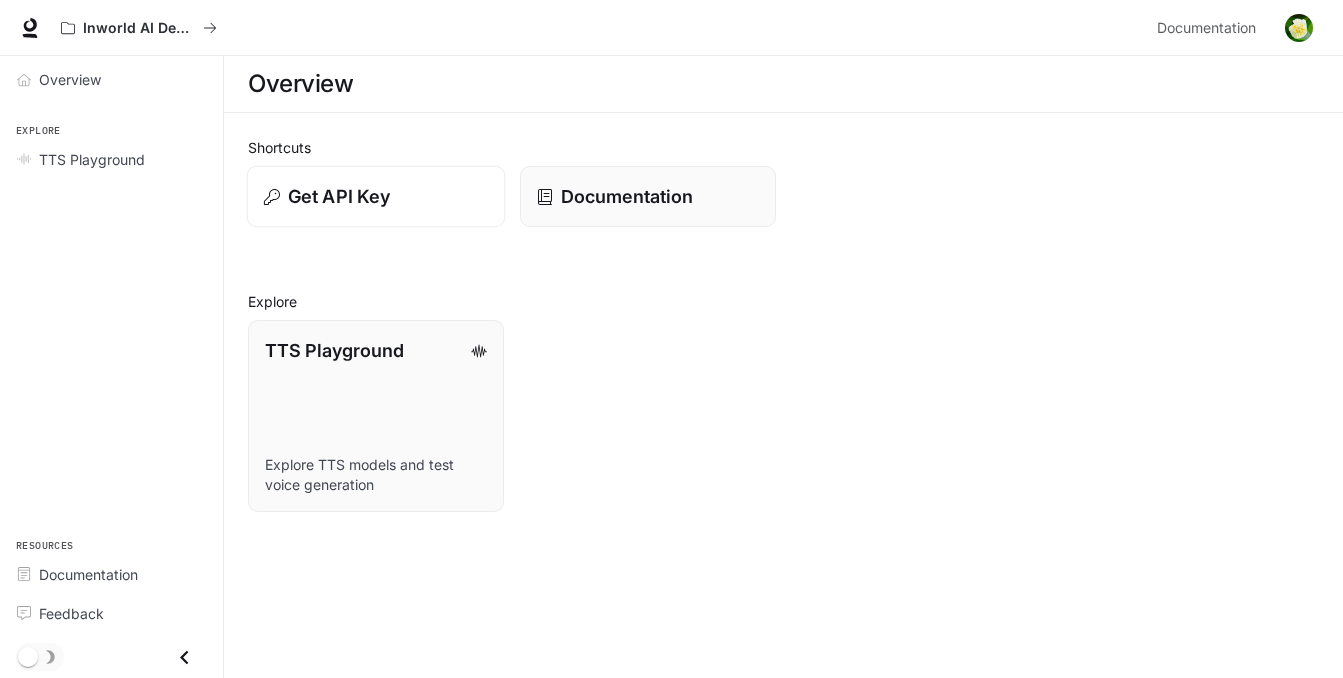 click on "Get API Key" at bounding box center (376, 196) 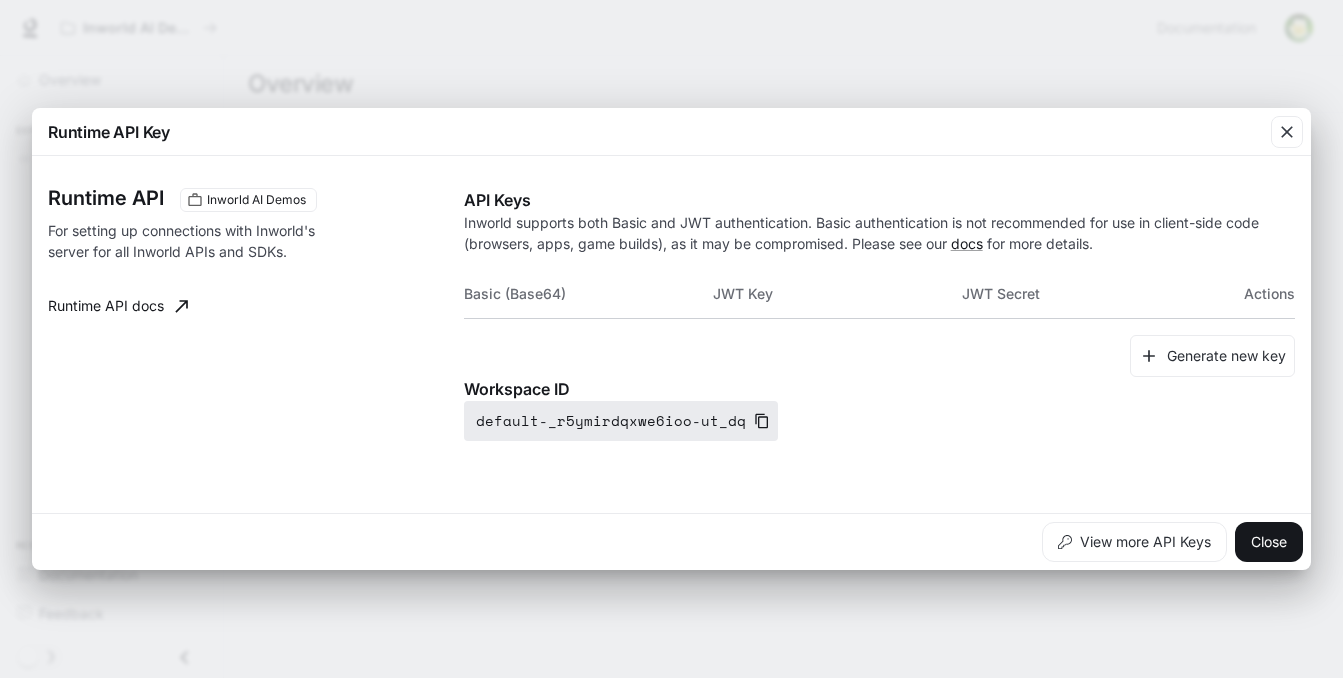 click 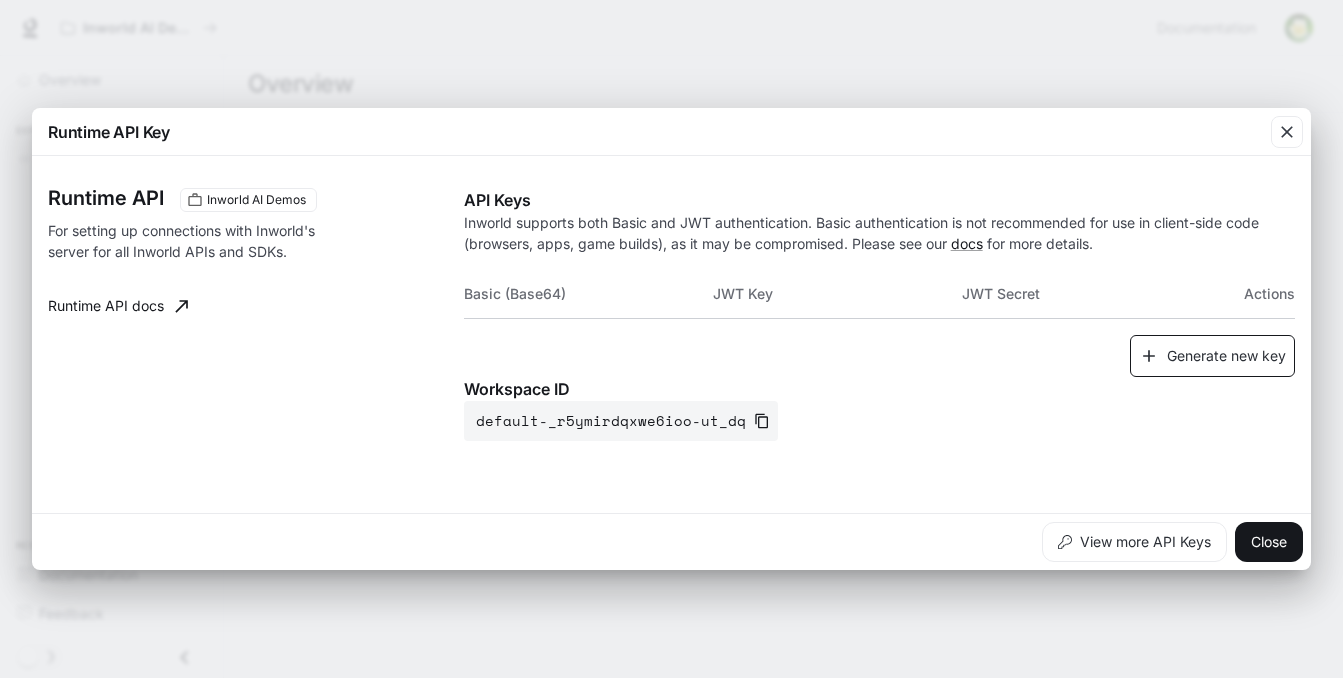 click on "Generate new key" at bounding box center (1212, 356) 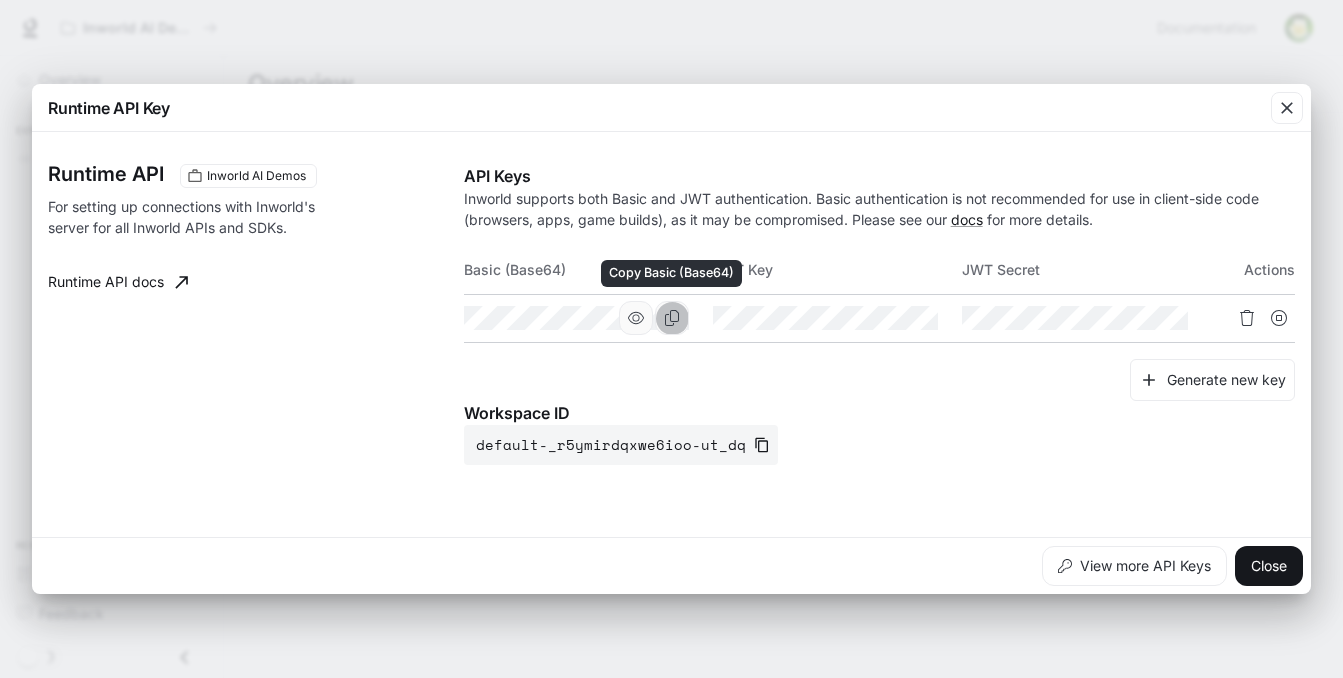 click 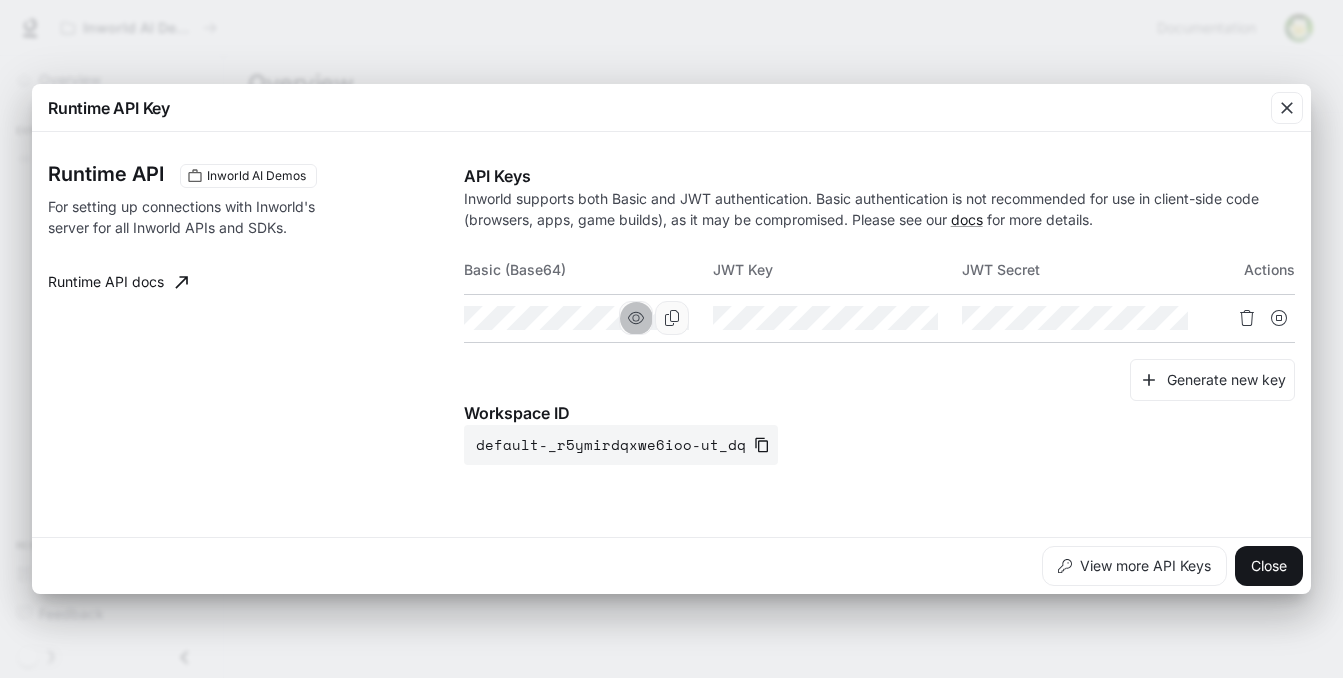click 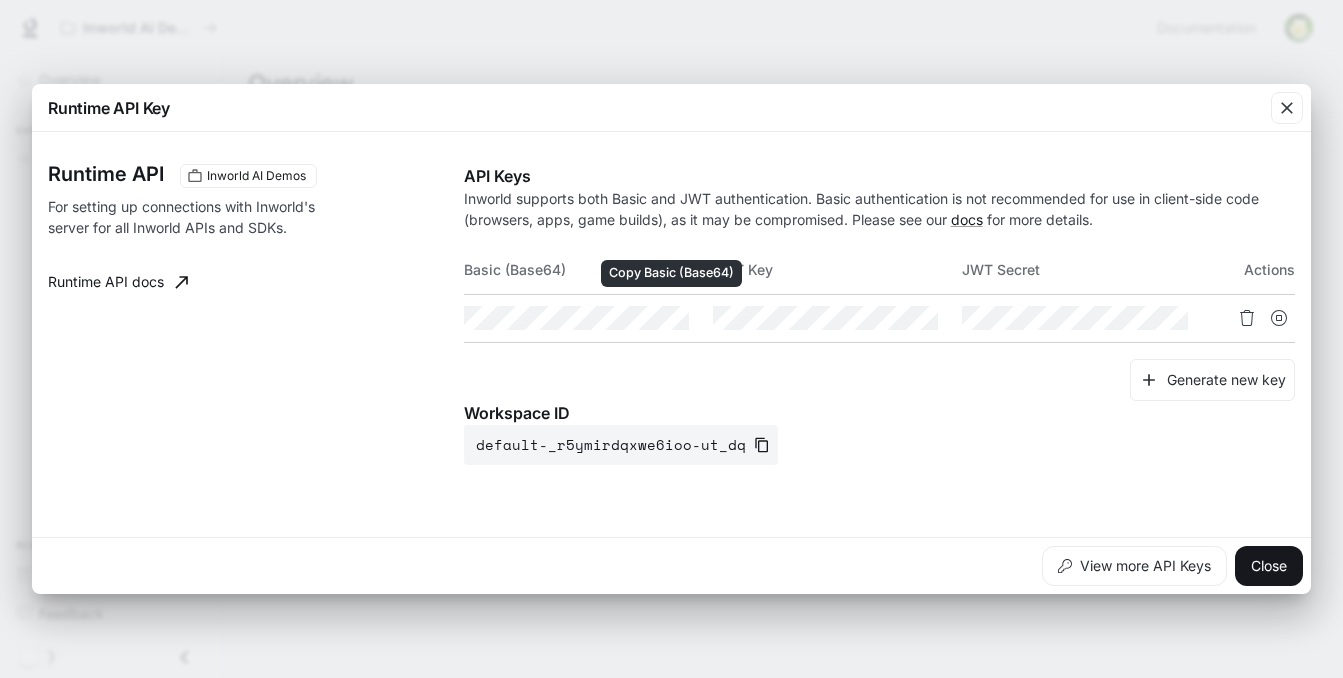 click 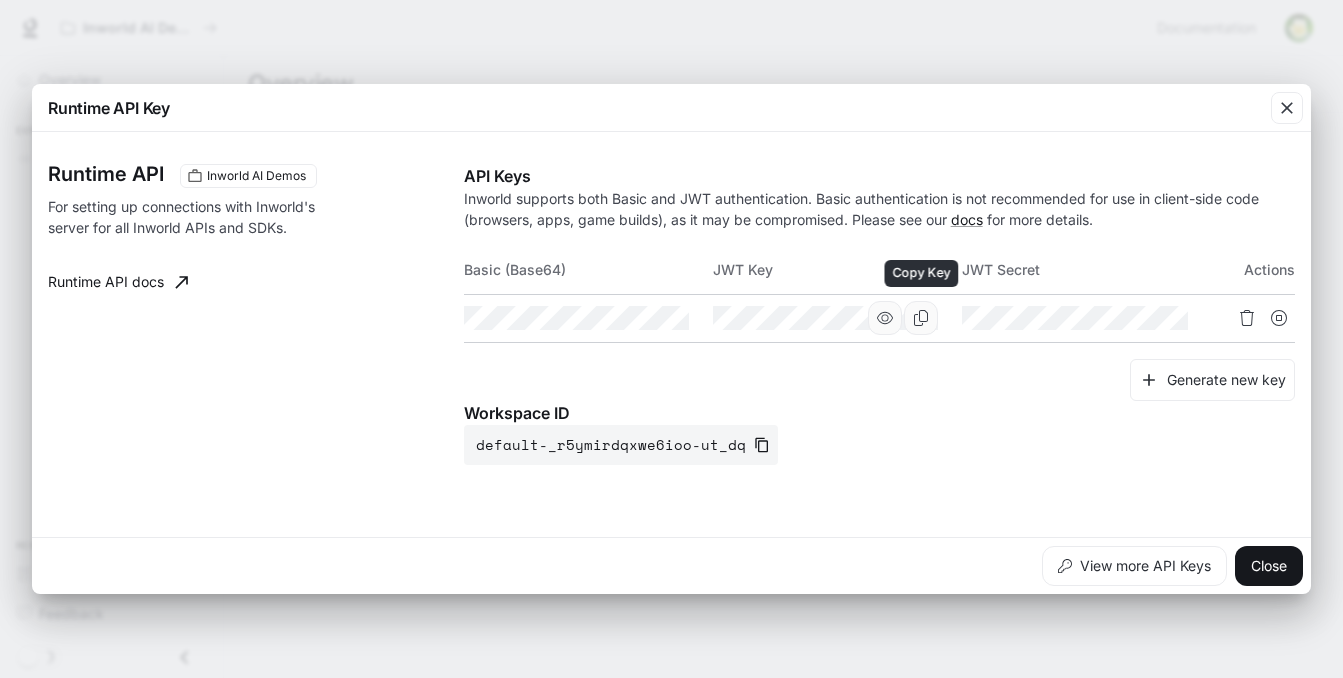 click 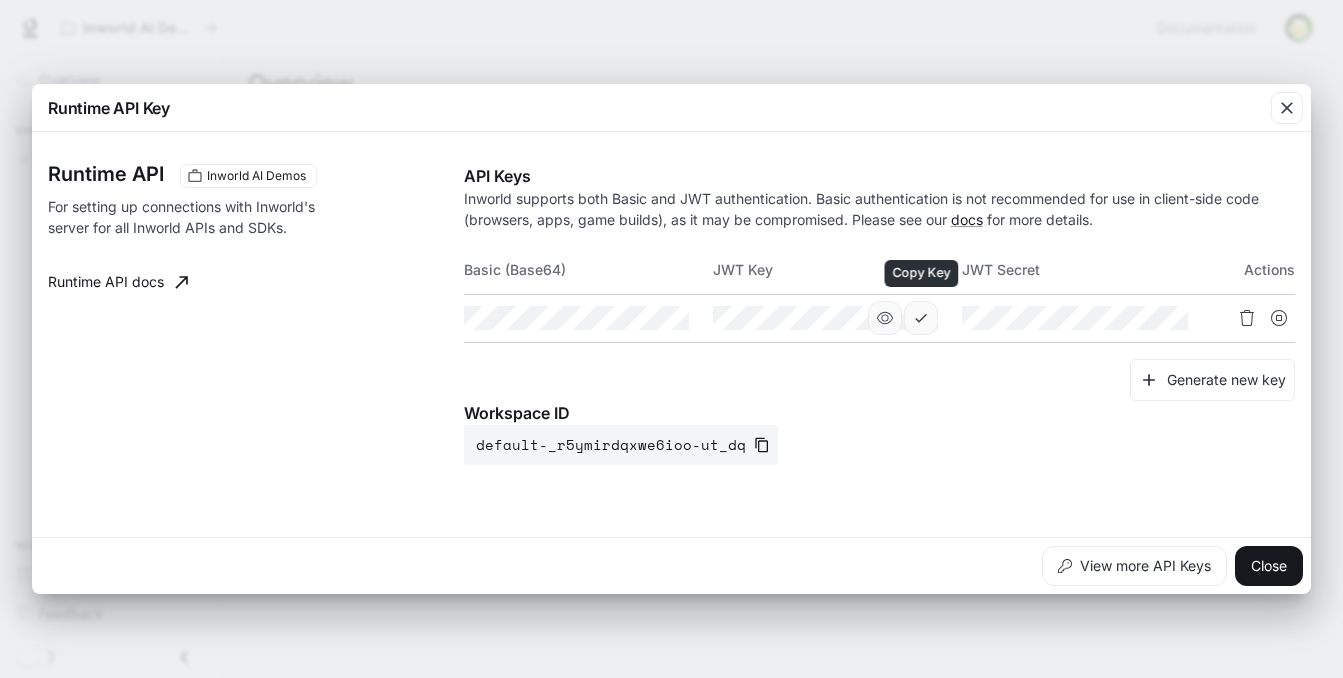 type 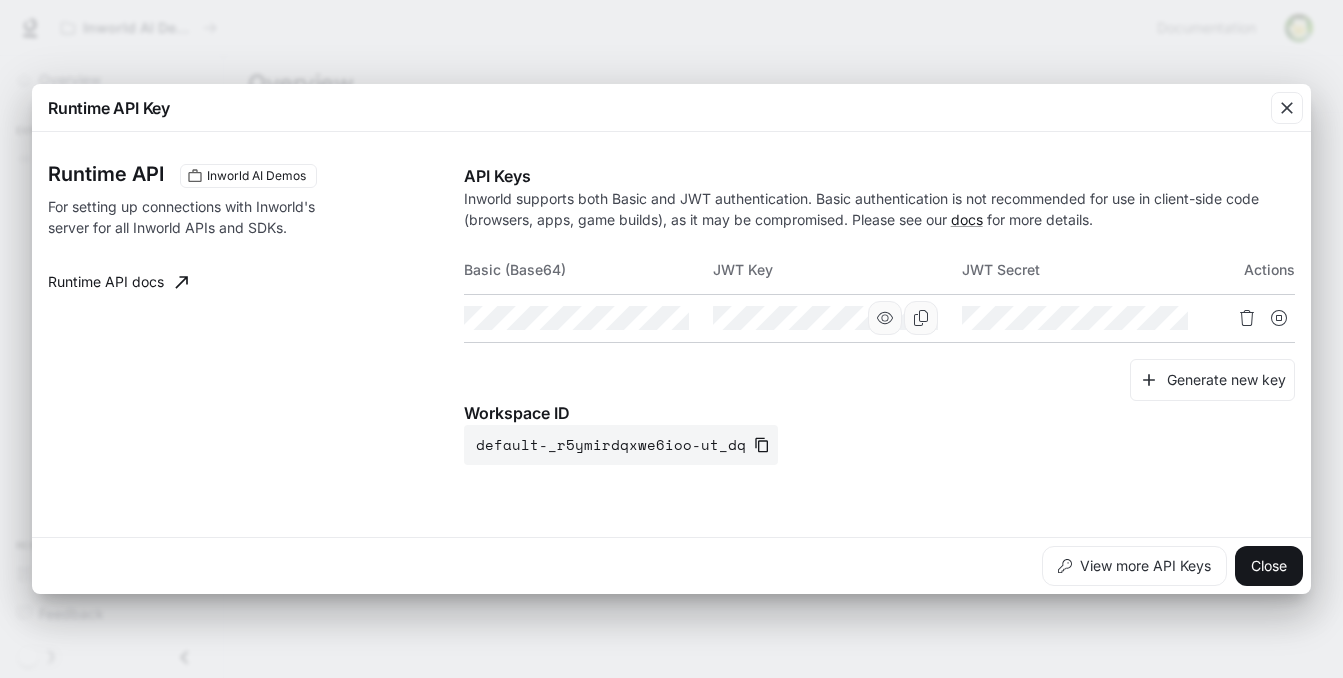 click 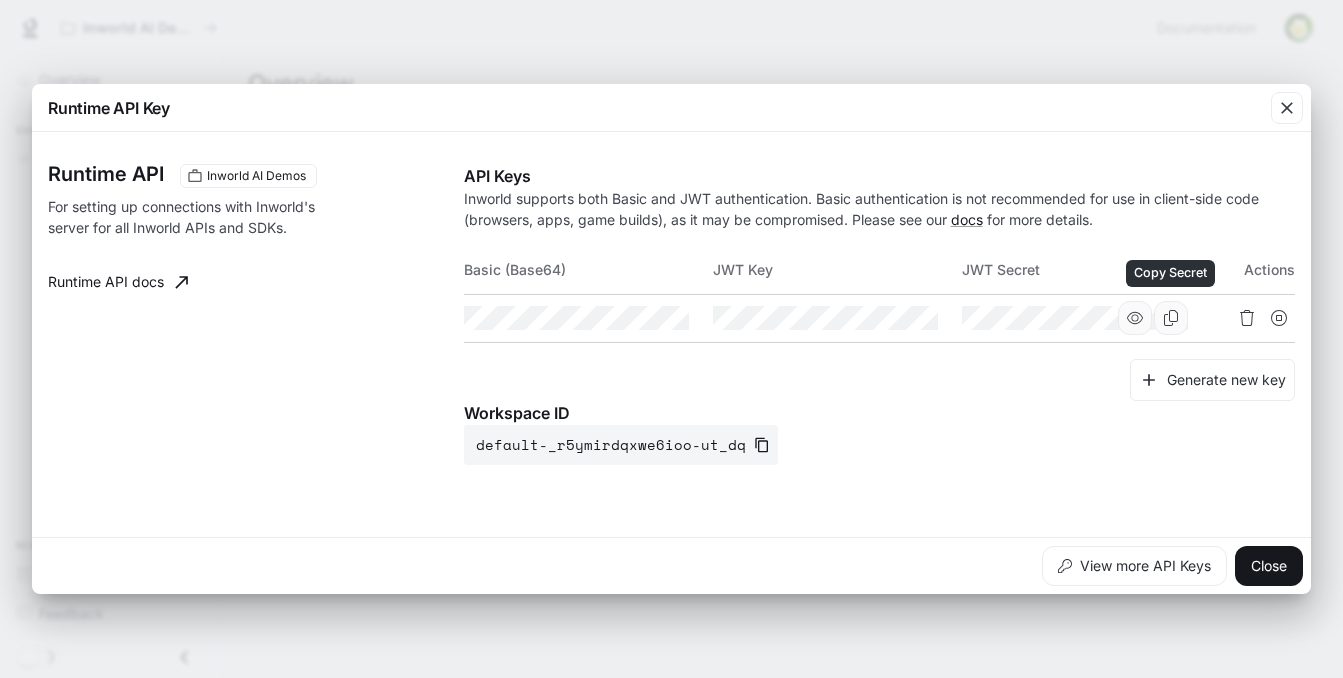 click 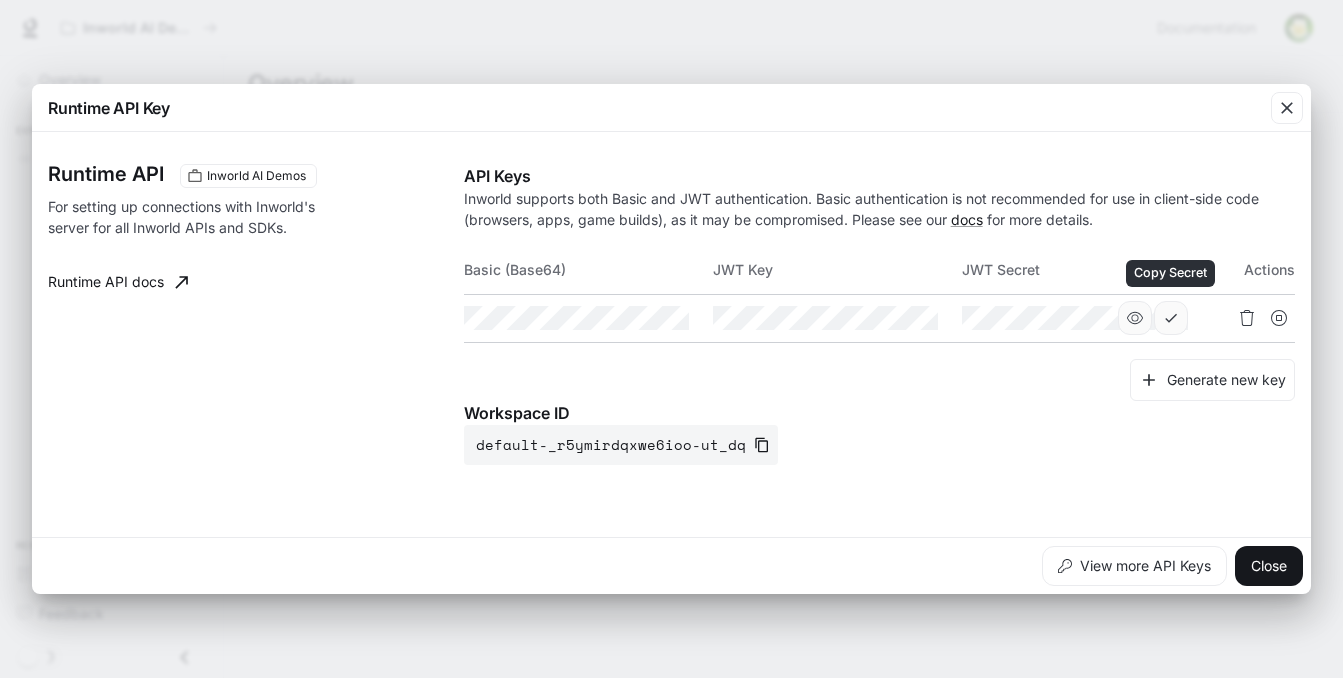 type 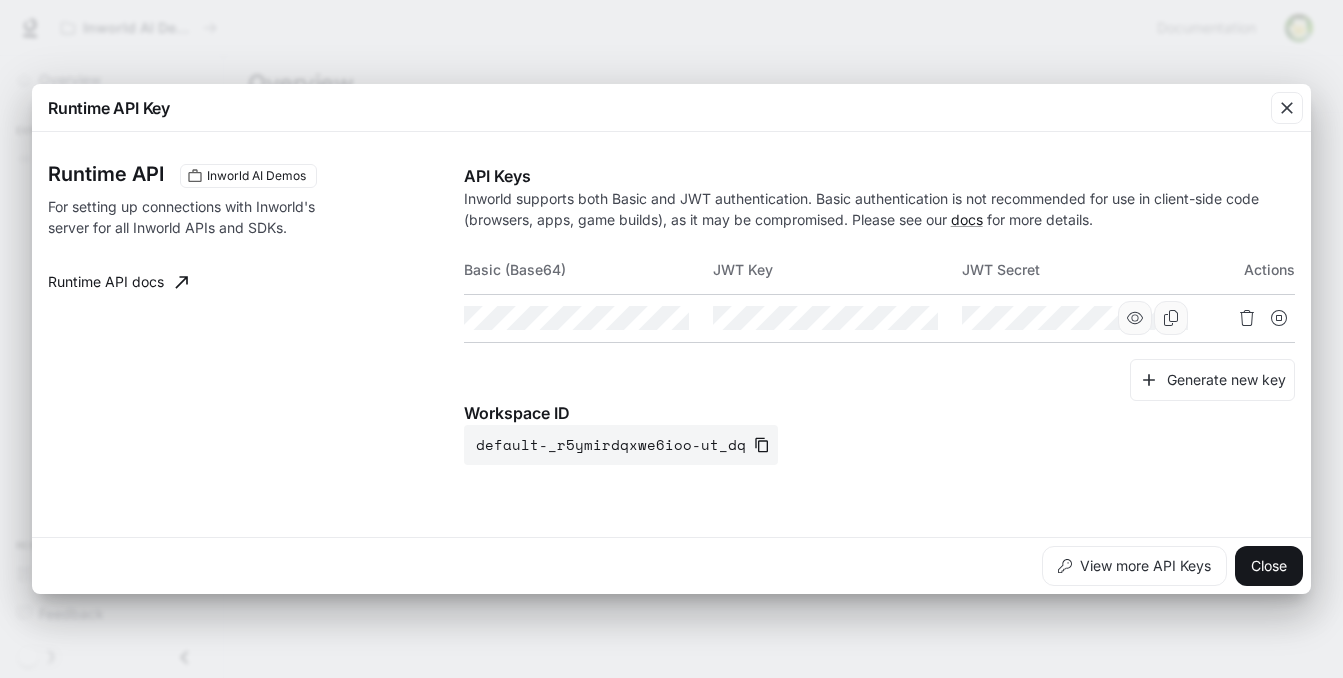 click 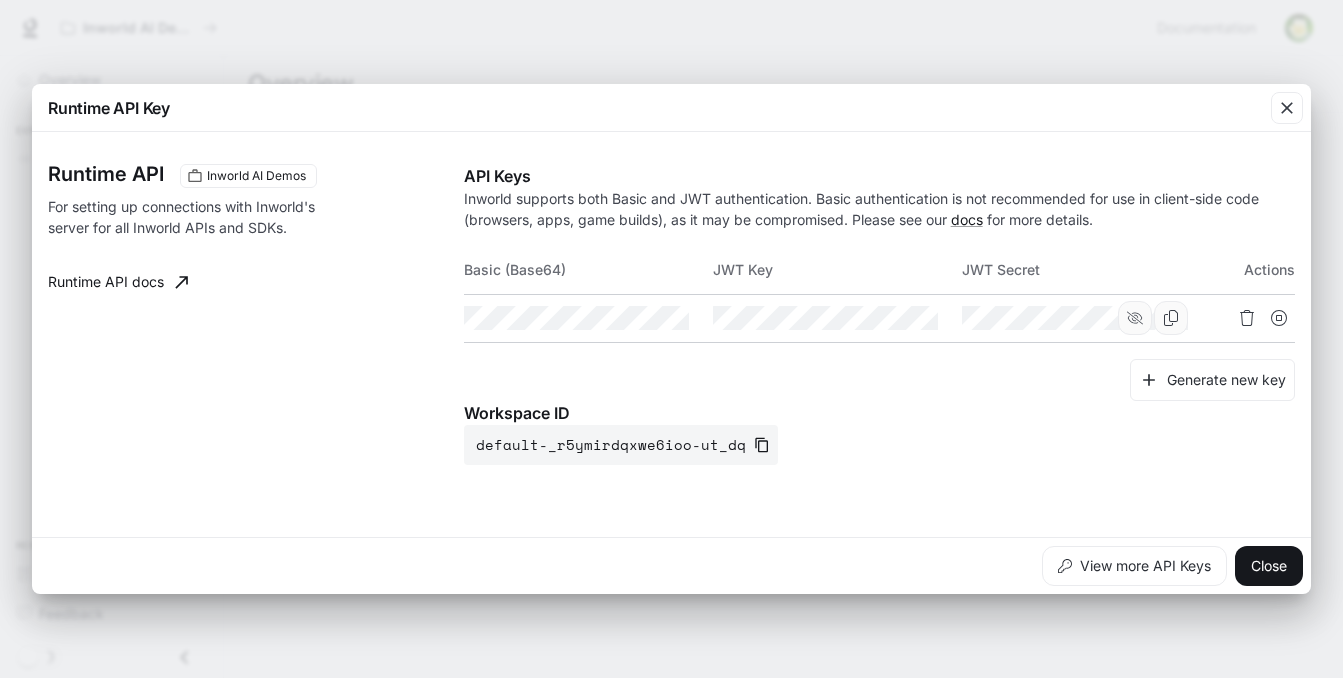 type 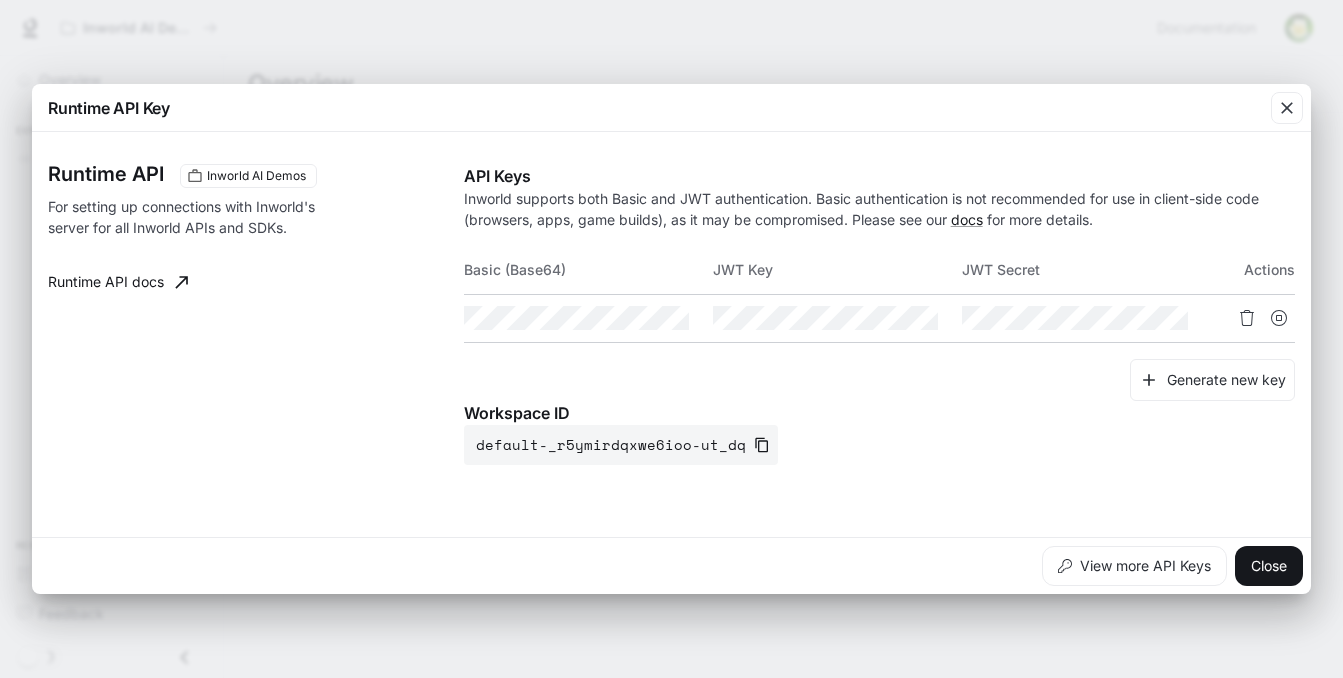 click on "Workspace ID default-_r5ymirdqxwe6ioo-ut_dq" at bounding box center (879, 433) 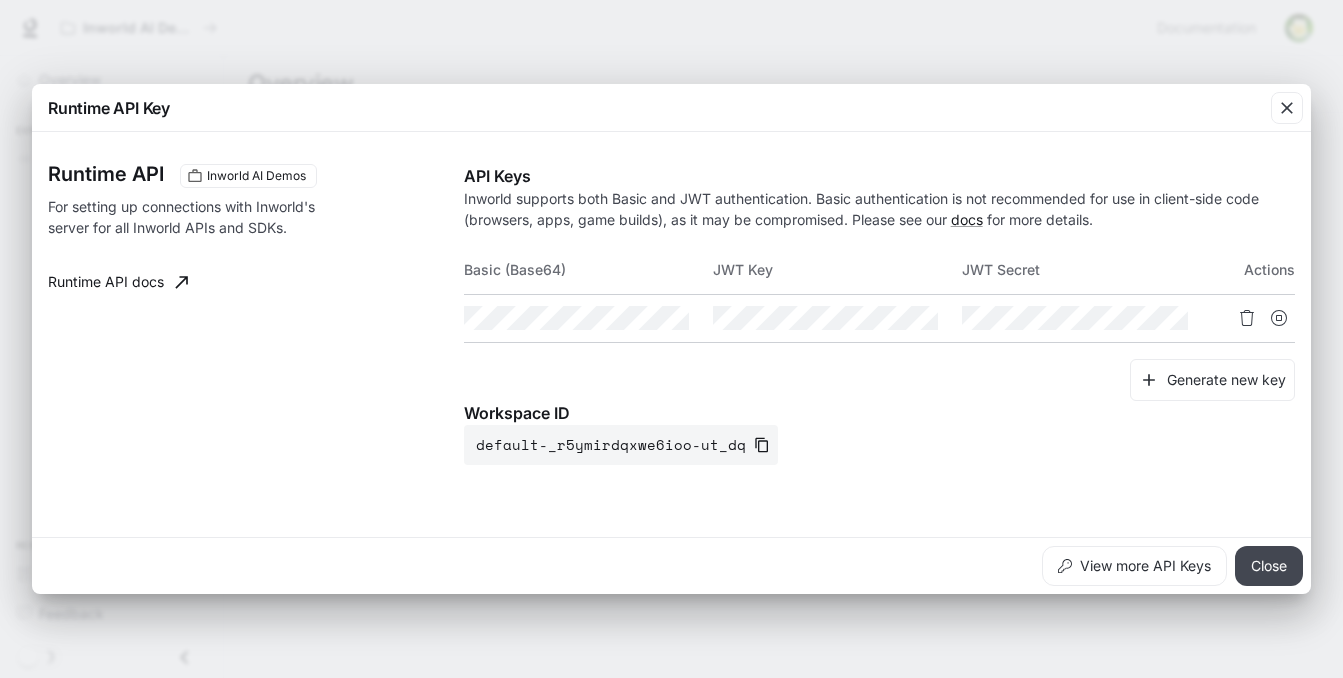 click on "Close" at bounding box center [1269, 566] 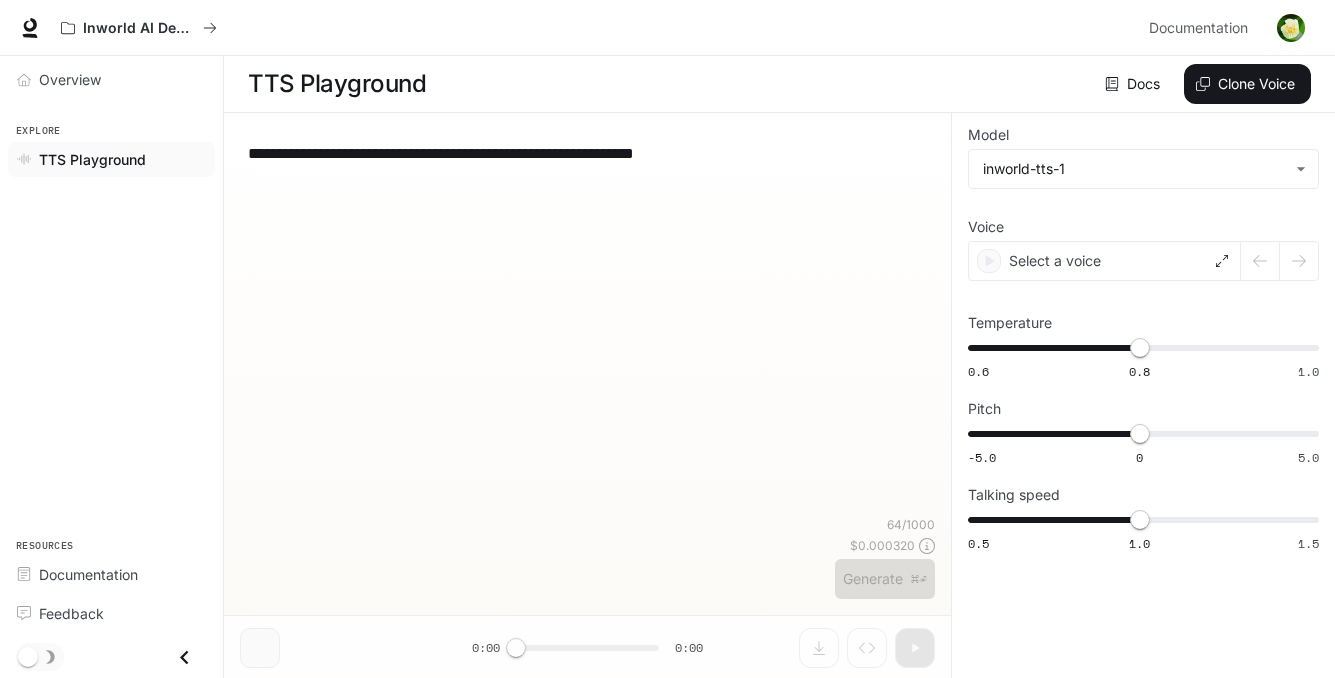 scroll, scrollTop: 0, scrollLeft: 0, axis: both 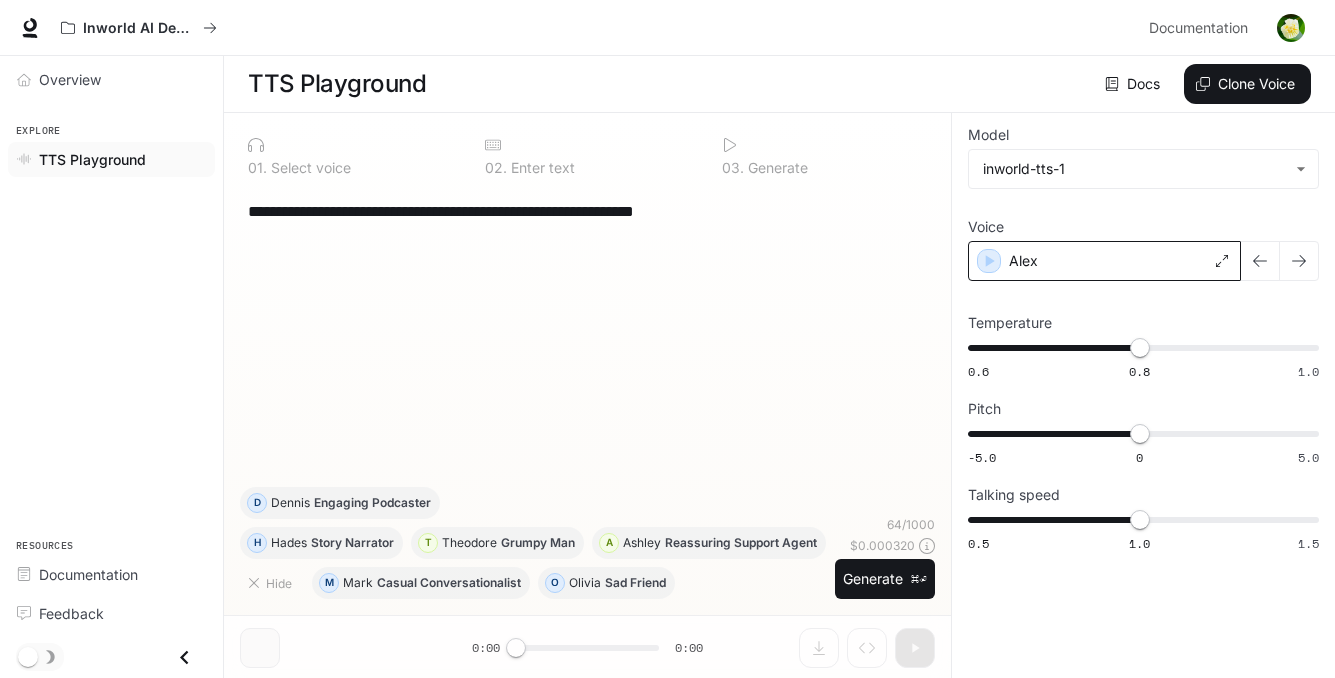 click 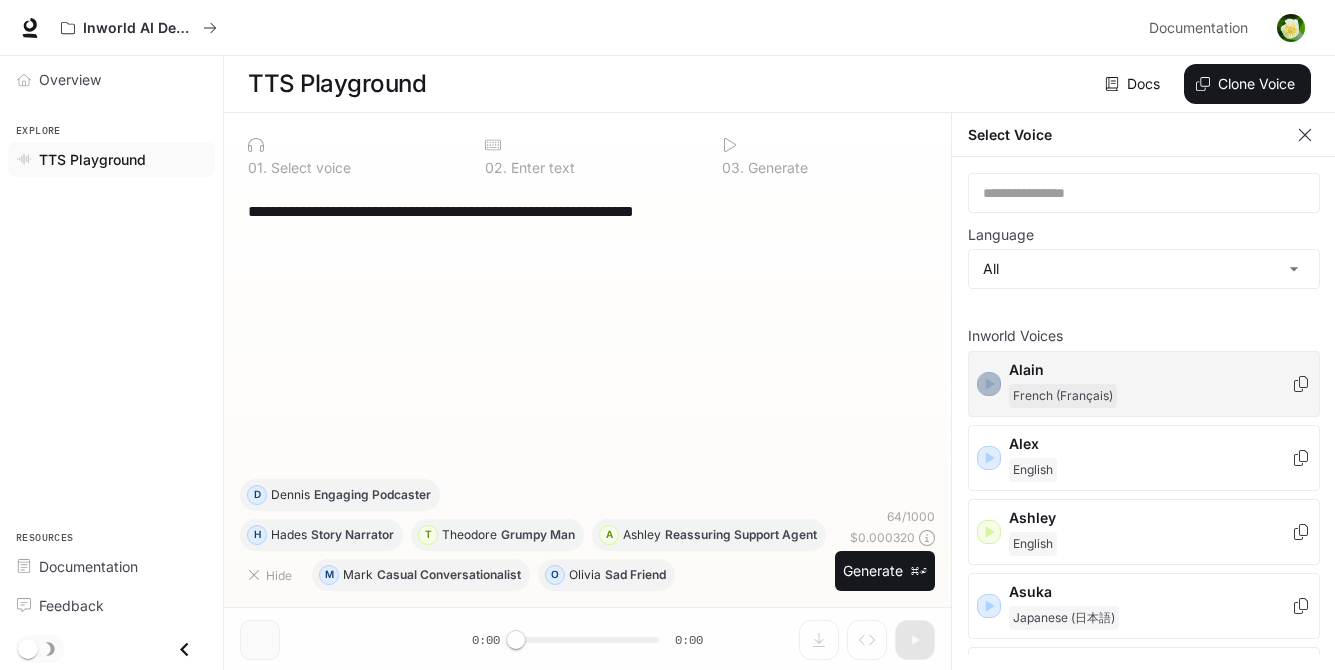 click 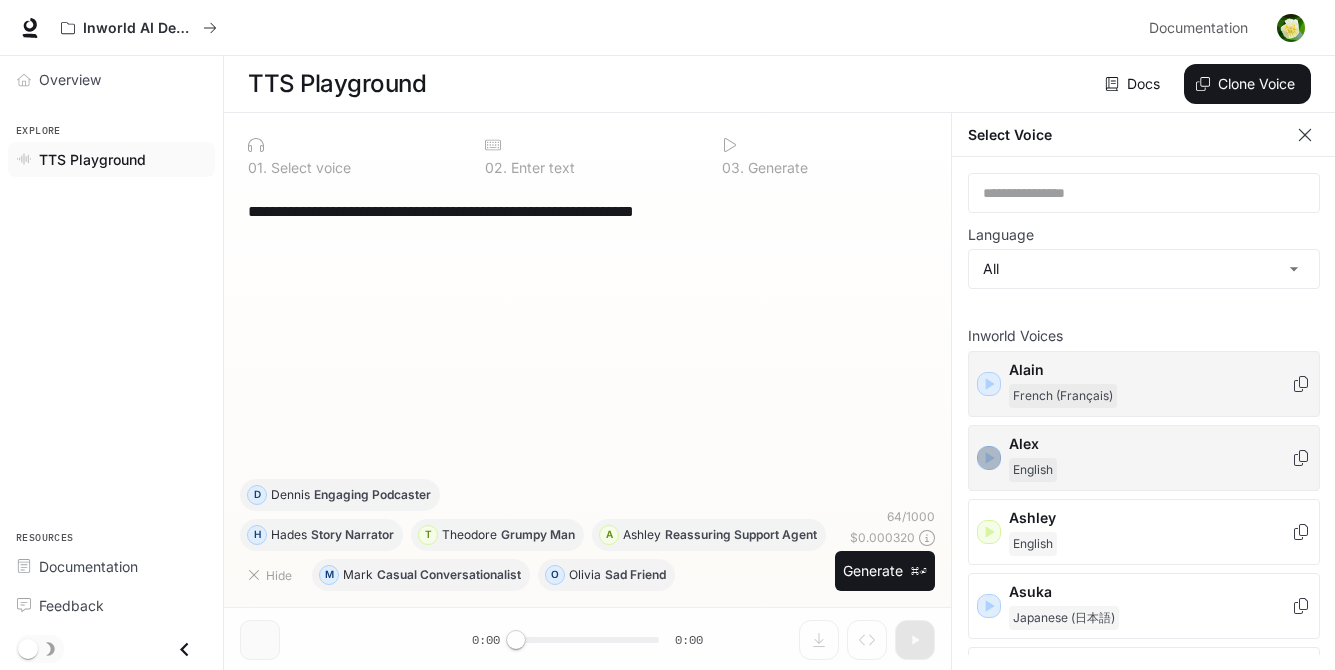 click 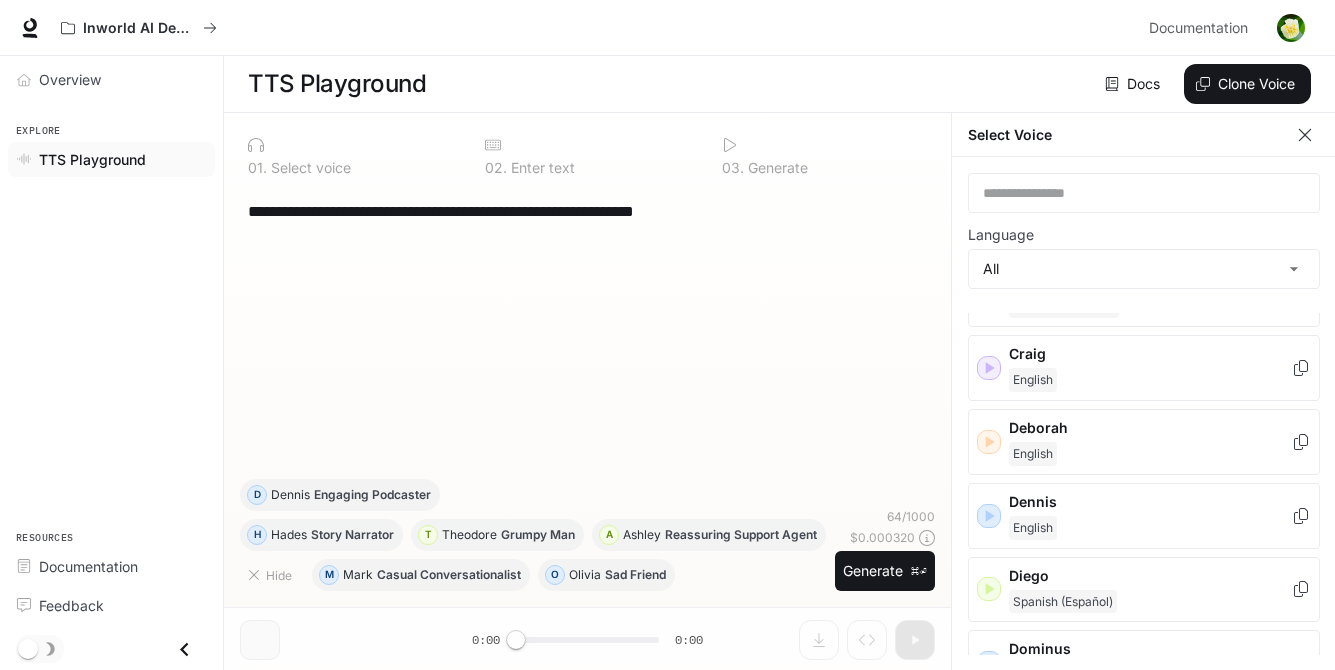 scroll, scrollTop: 149, scrollLeft: 0, axis: vertical 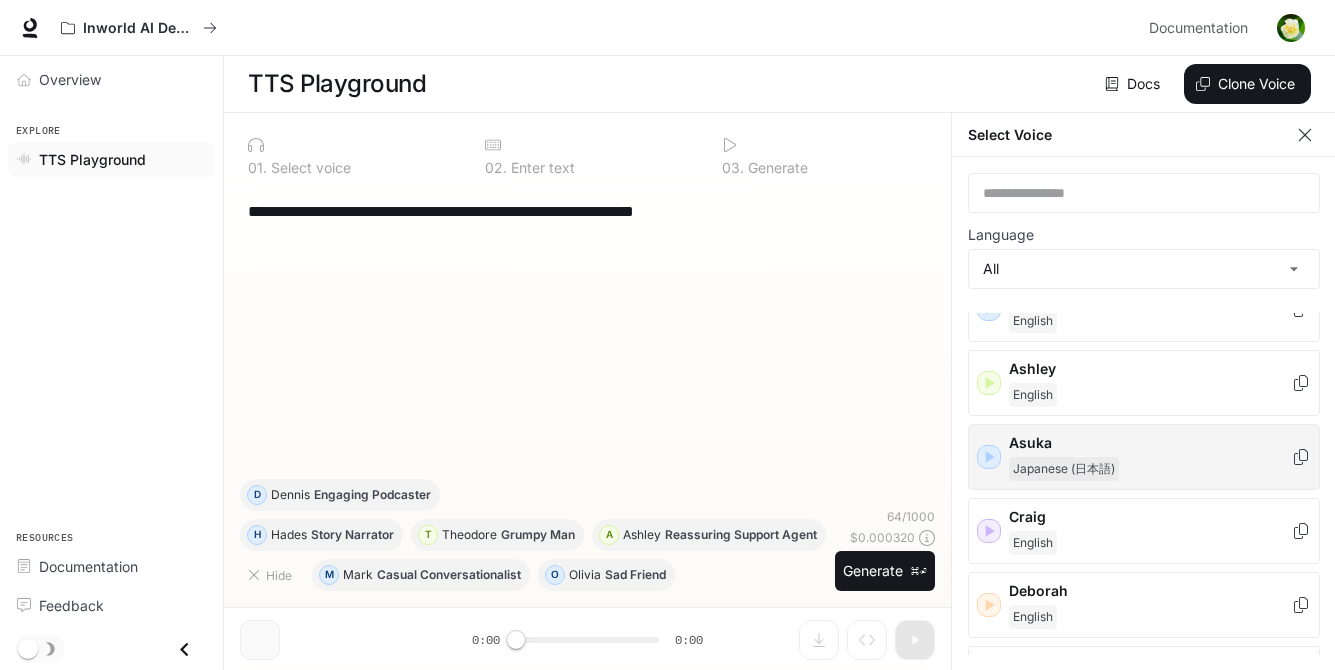click 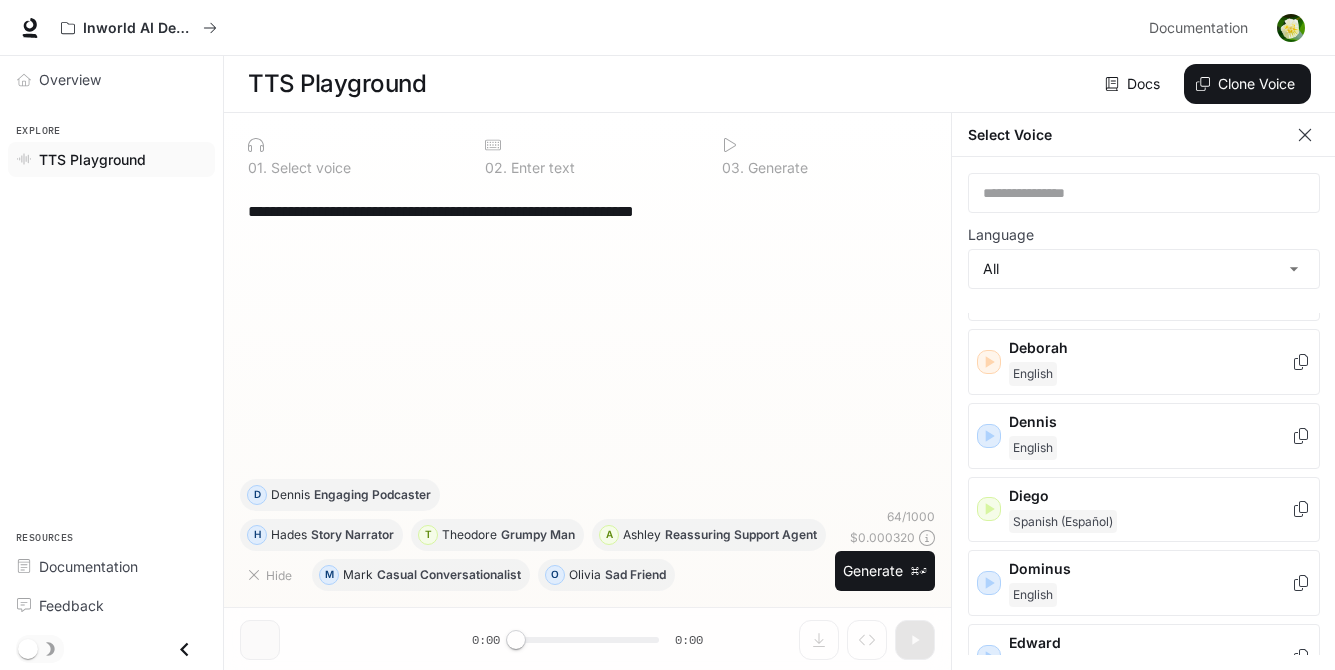 scroll, scrollTop: 396, scrollLeft: 0, axis: vertical 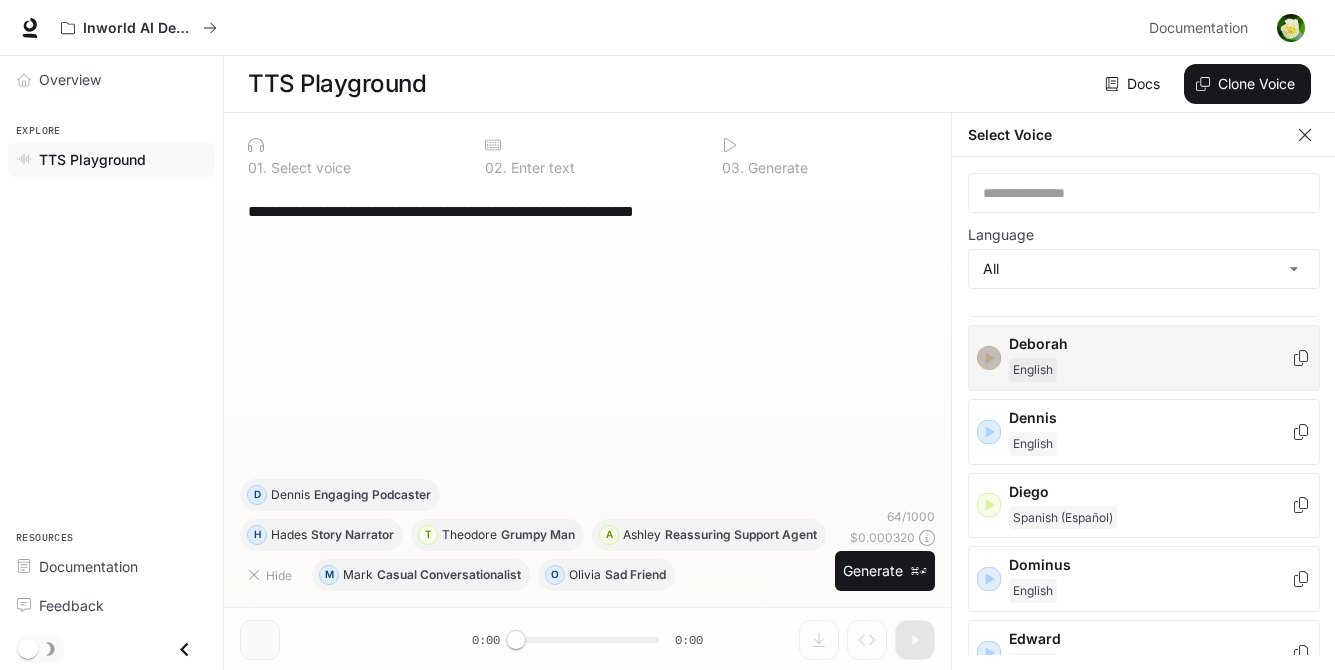 click 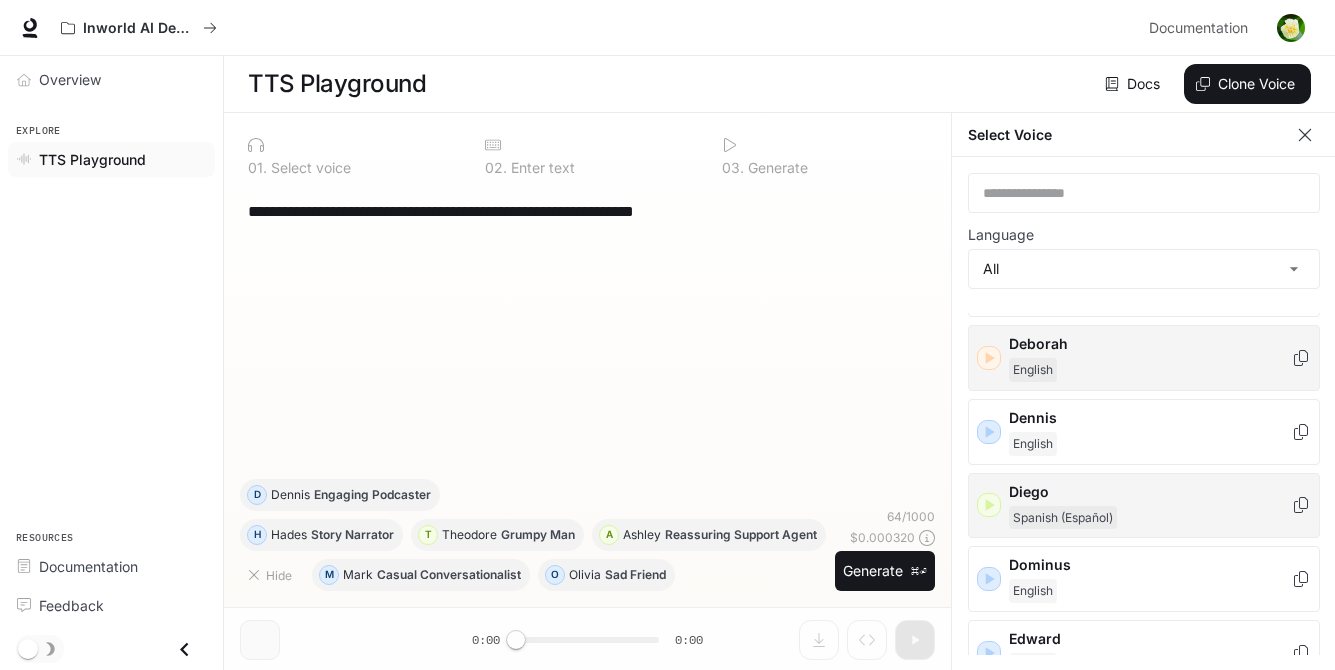 click 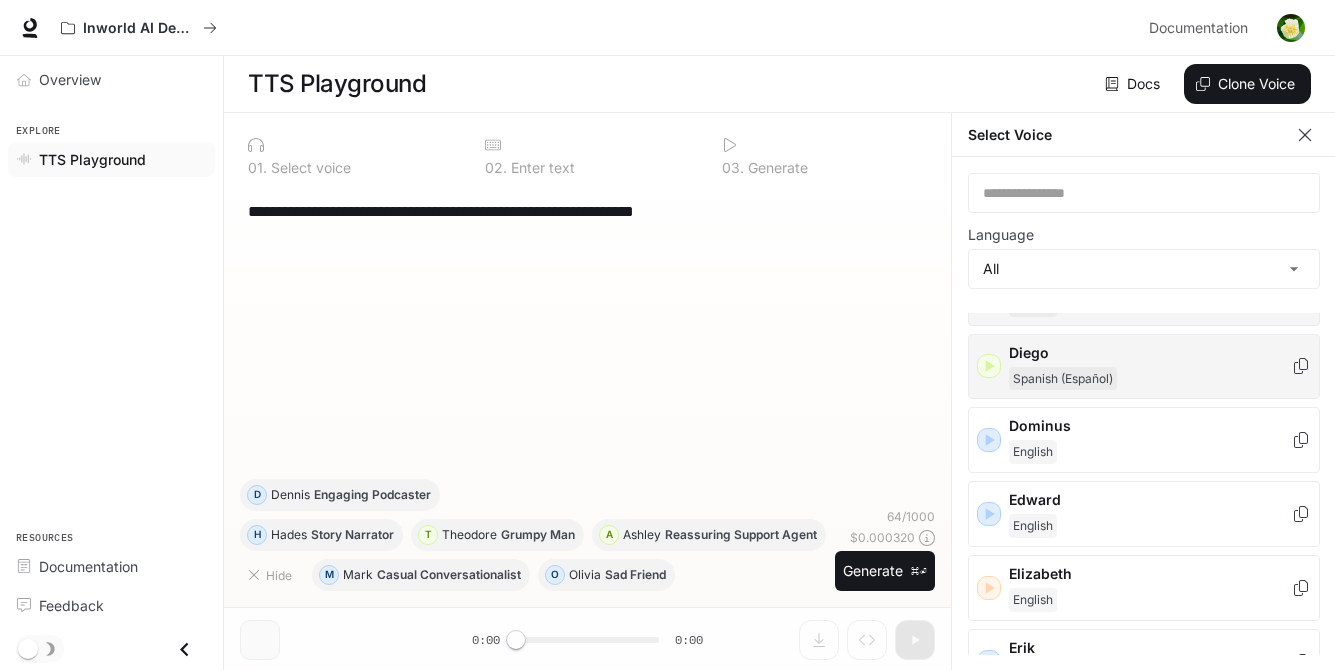 scroll, scrollTop: 560, scrollLeft: 0, axis: vertical 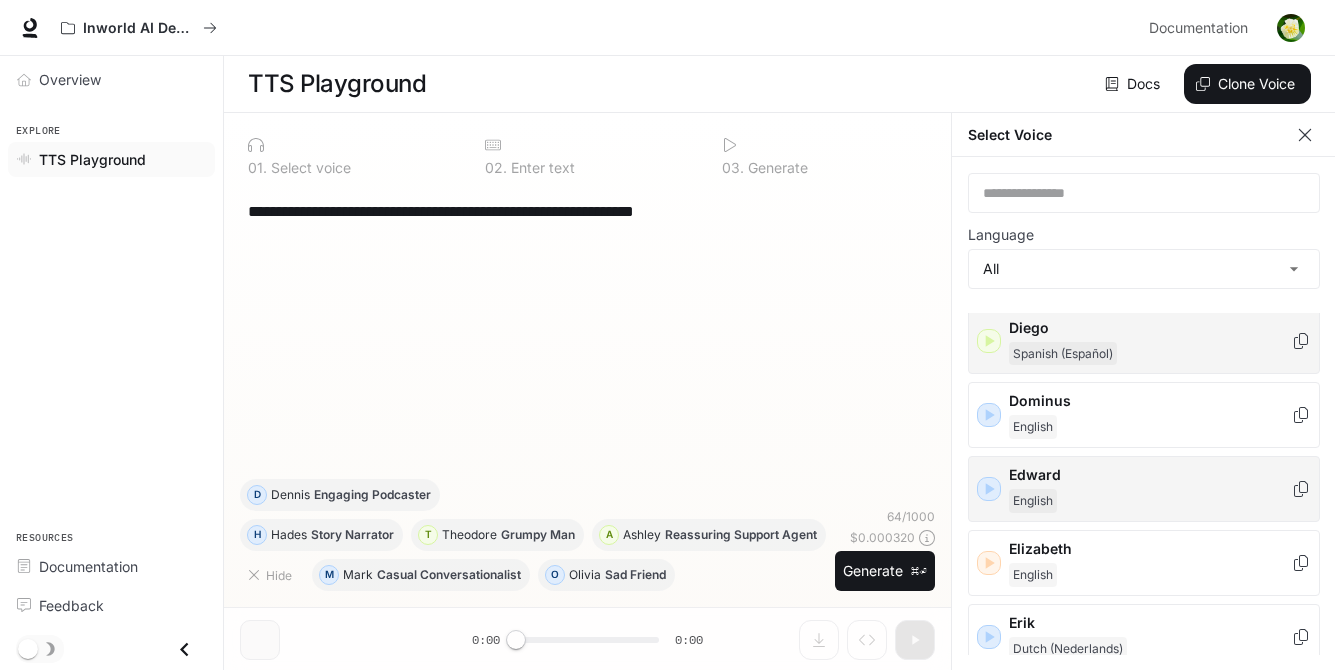click 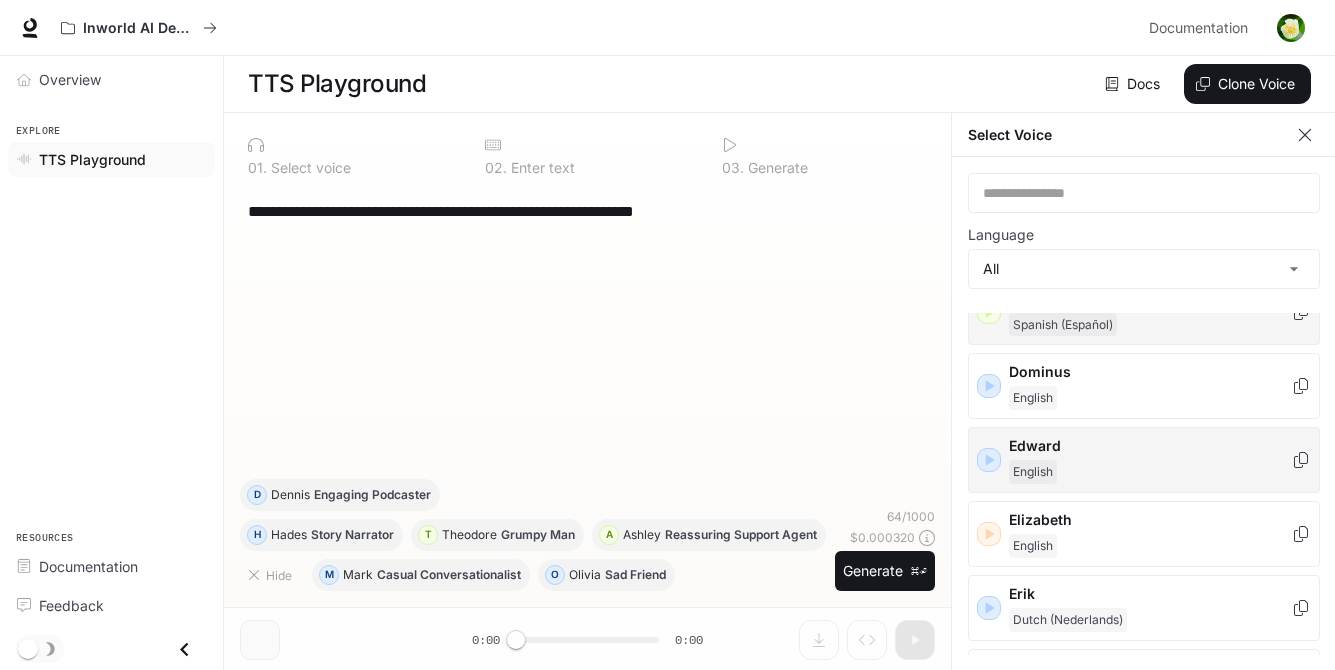 scroll, scrollTop: 664, scrollLeft: 0, axis: vertical 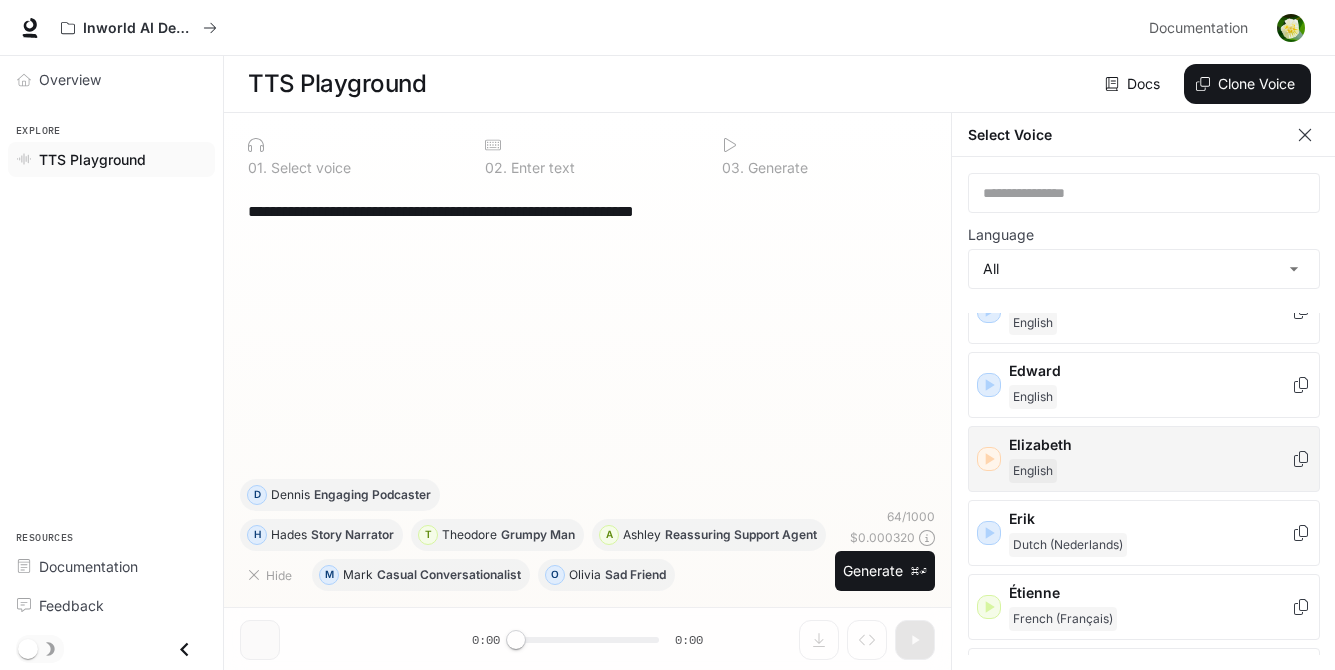click 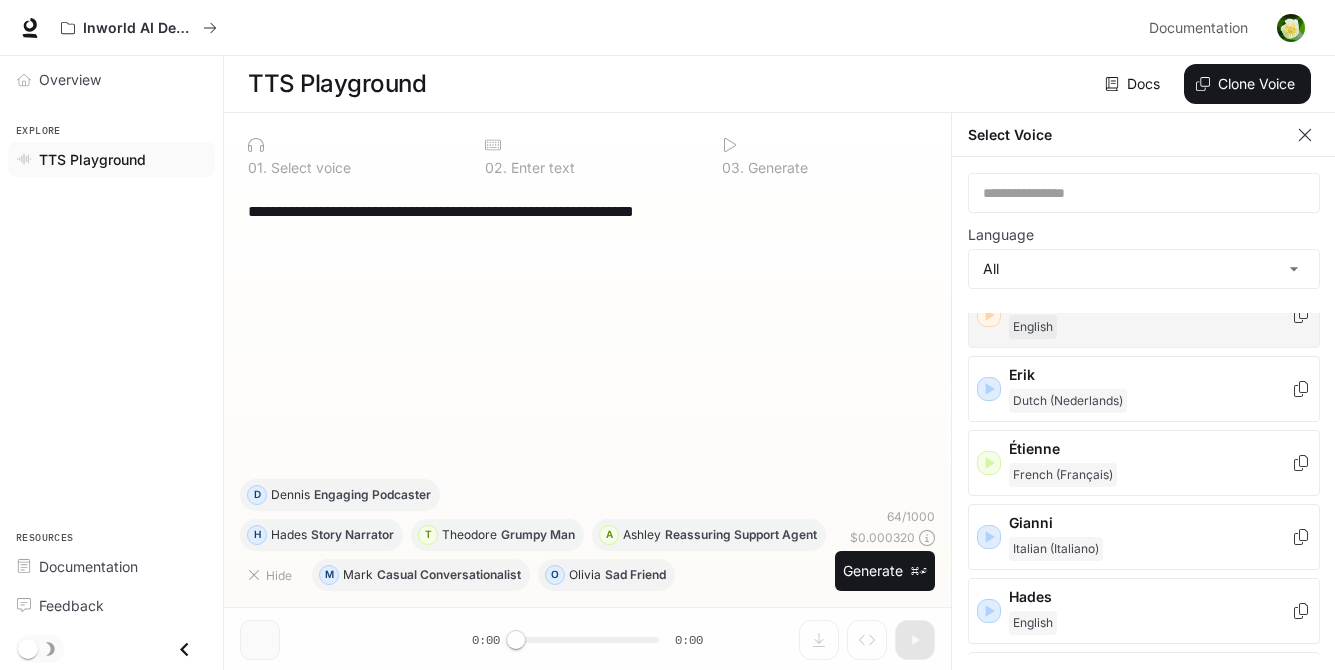 scroll, scrollTop: 808, scrollLeft: 0, axis: vertical 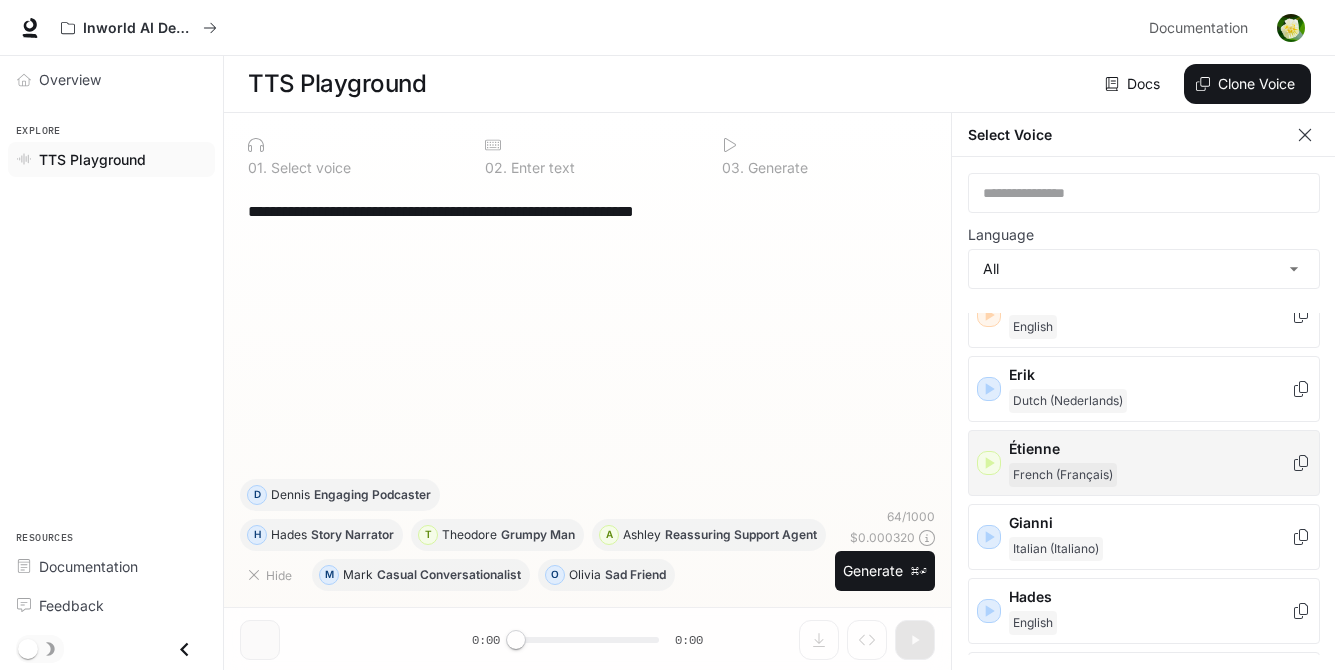 click 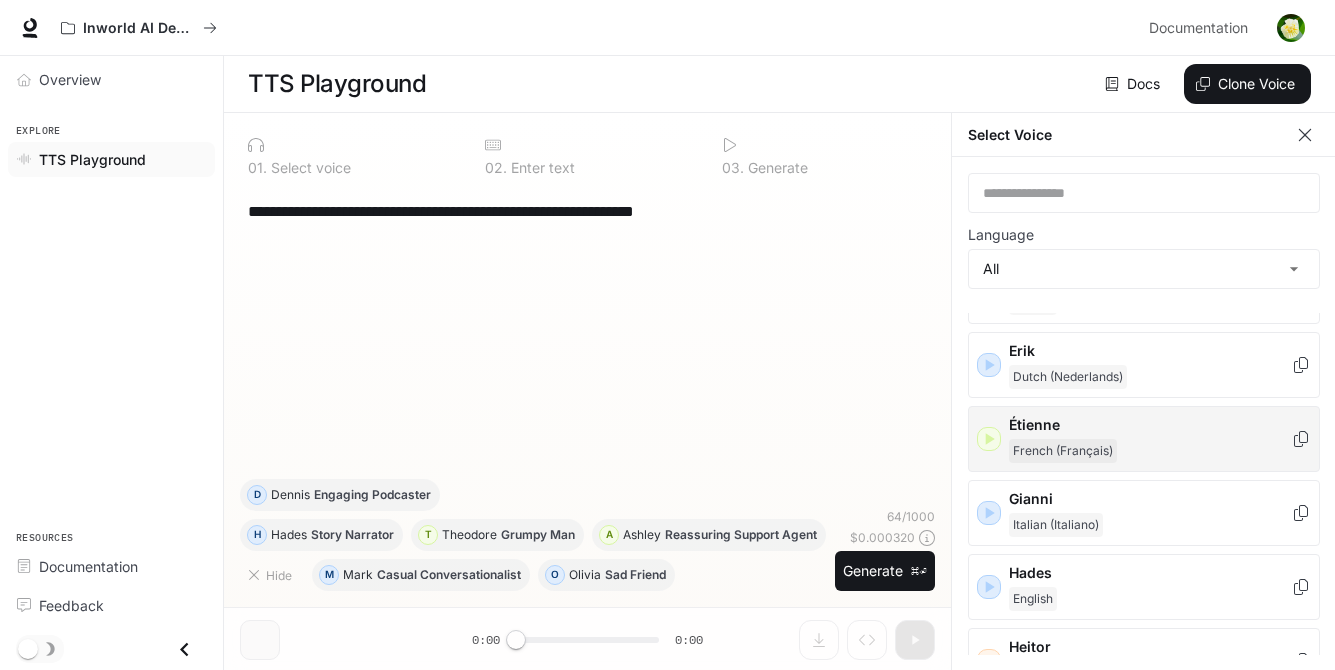 scroll, scrollTop: 921, scrollLeft: 0, axis: vertical 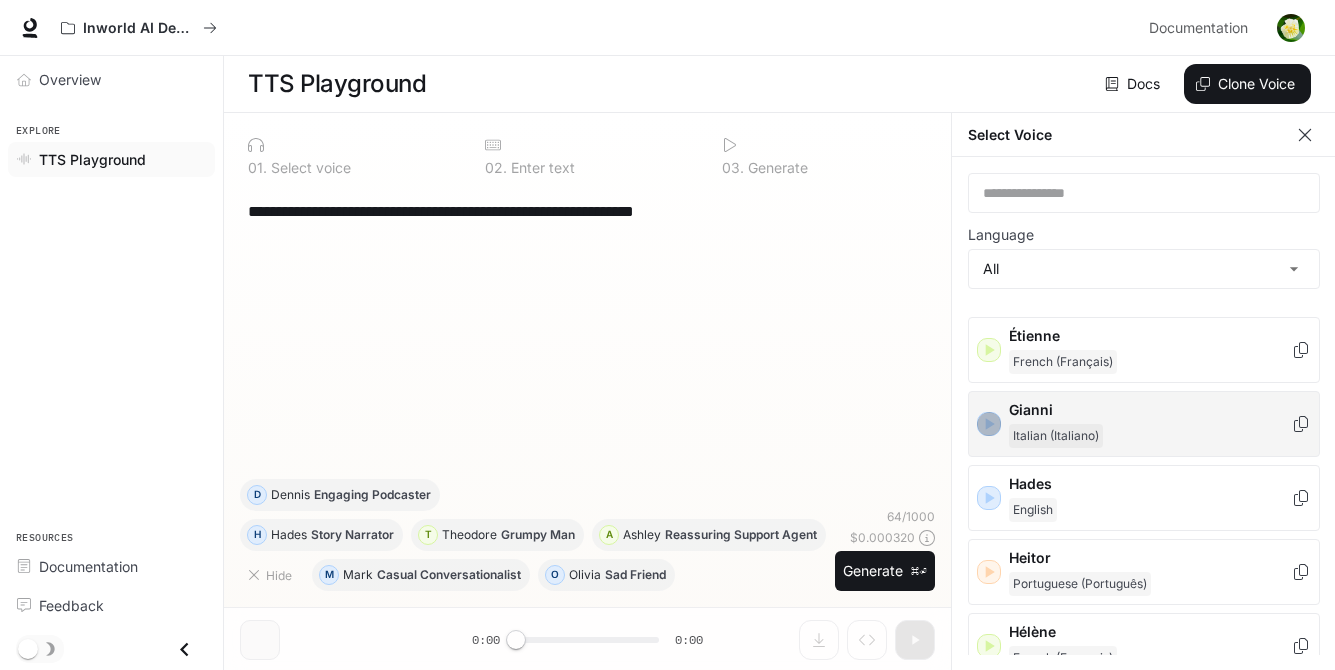 click 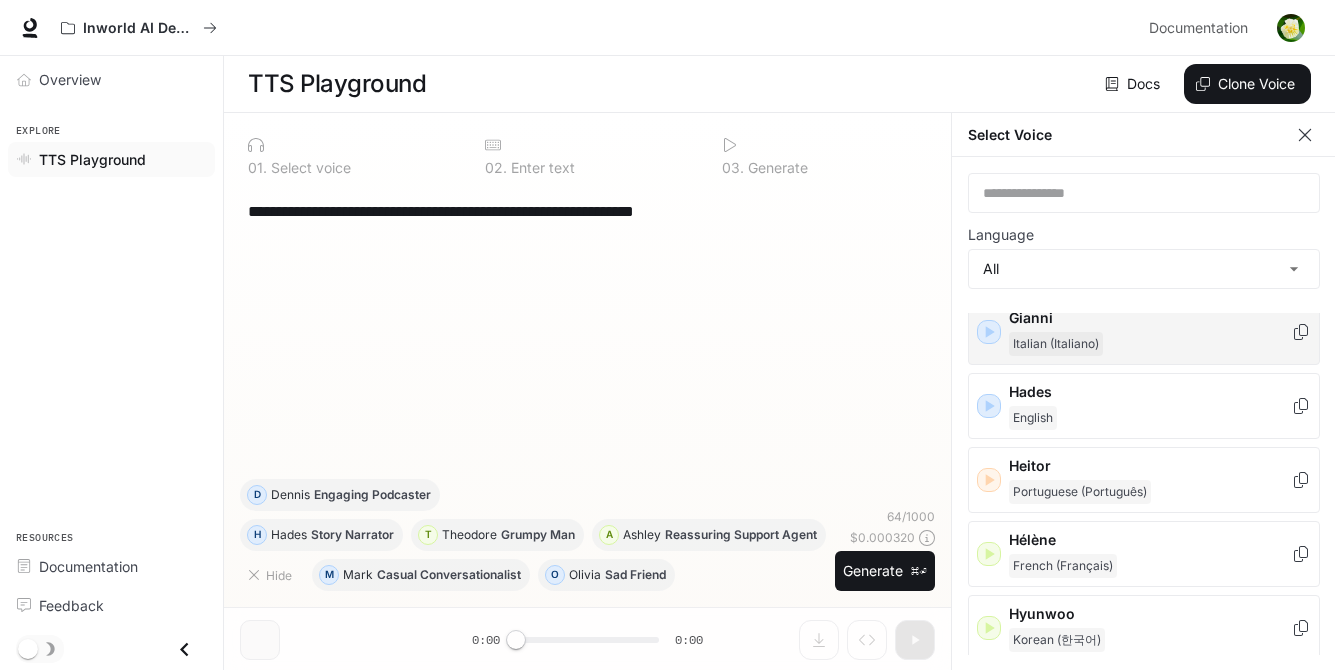 scroll, scrollTop: 1021, scrollLeft: 0, axis: vertical 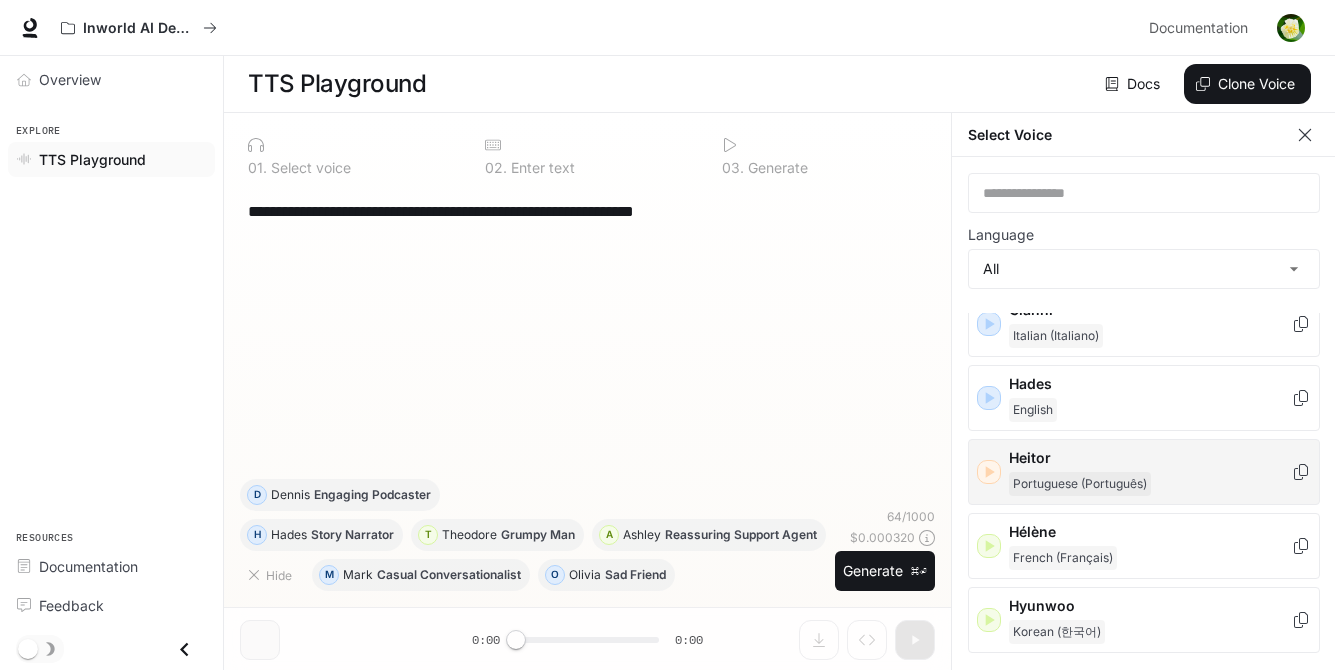 click 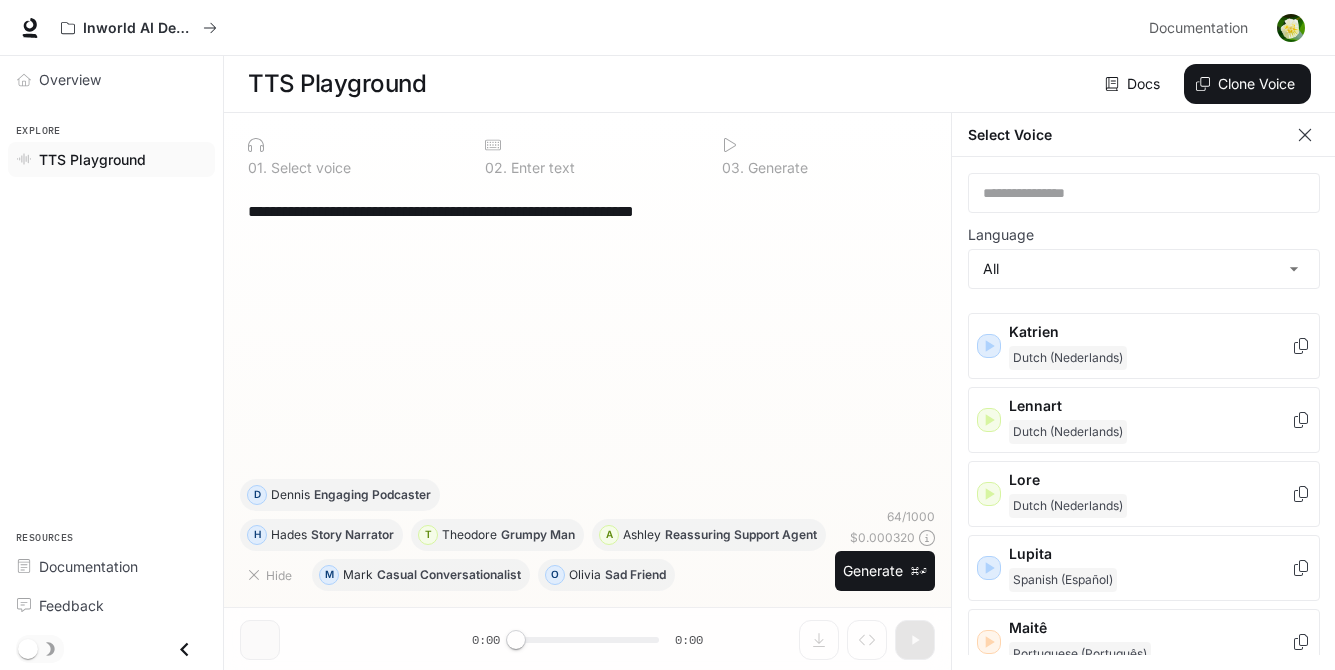 scroll, scrollTop: 1766, scrollLeft: 0, axis: vertical 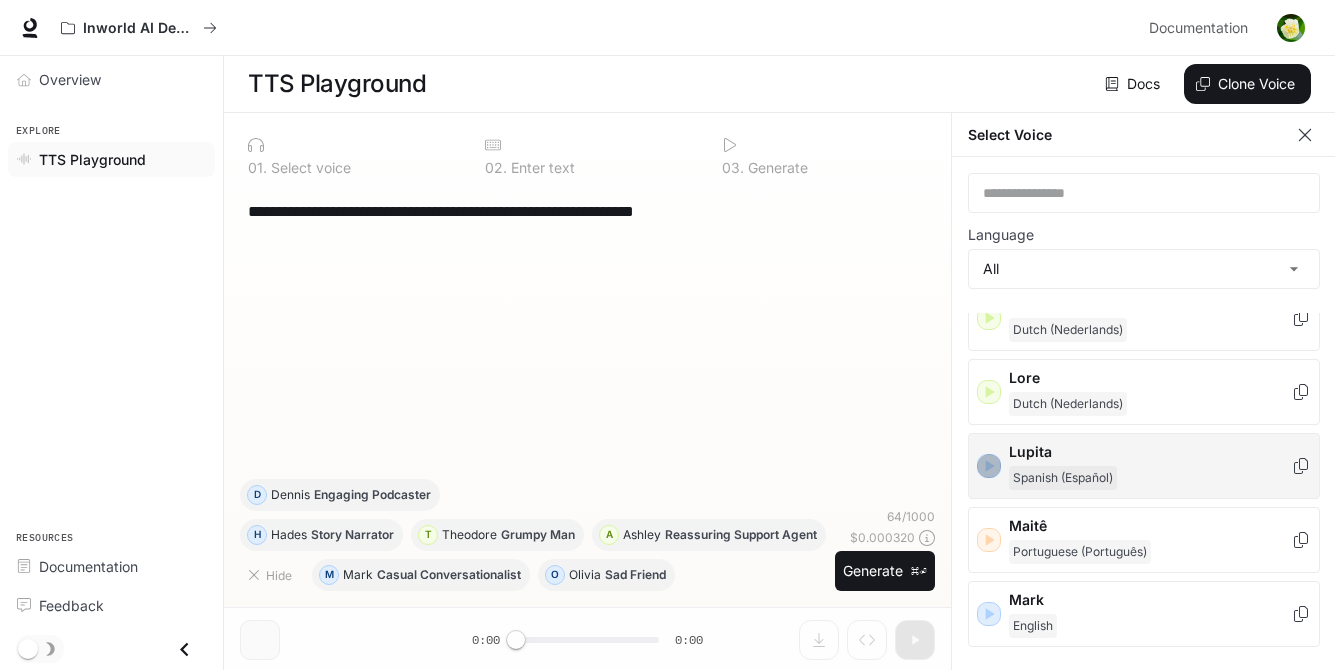 click 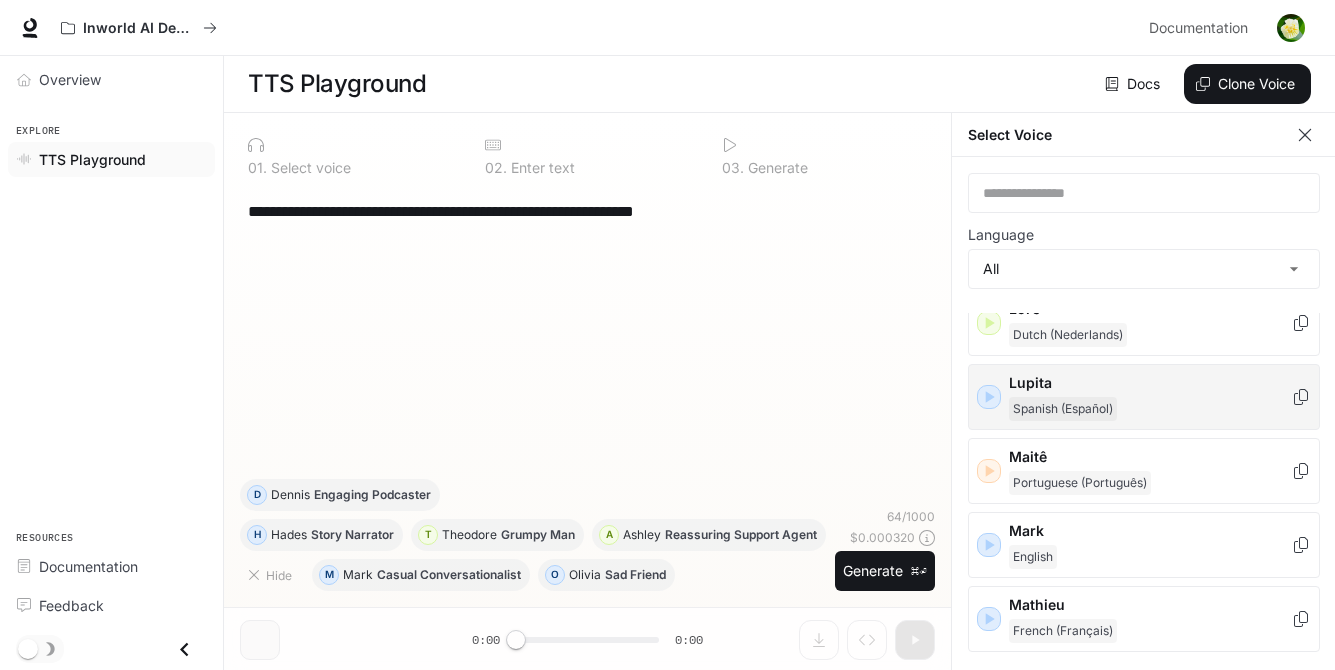 scroll, scrollTop: 1871, scrollLeft: 0, axis: vertical 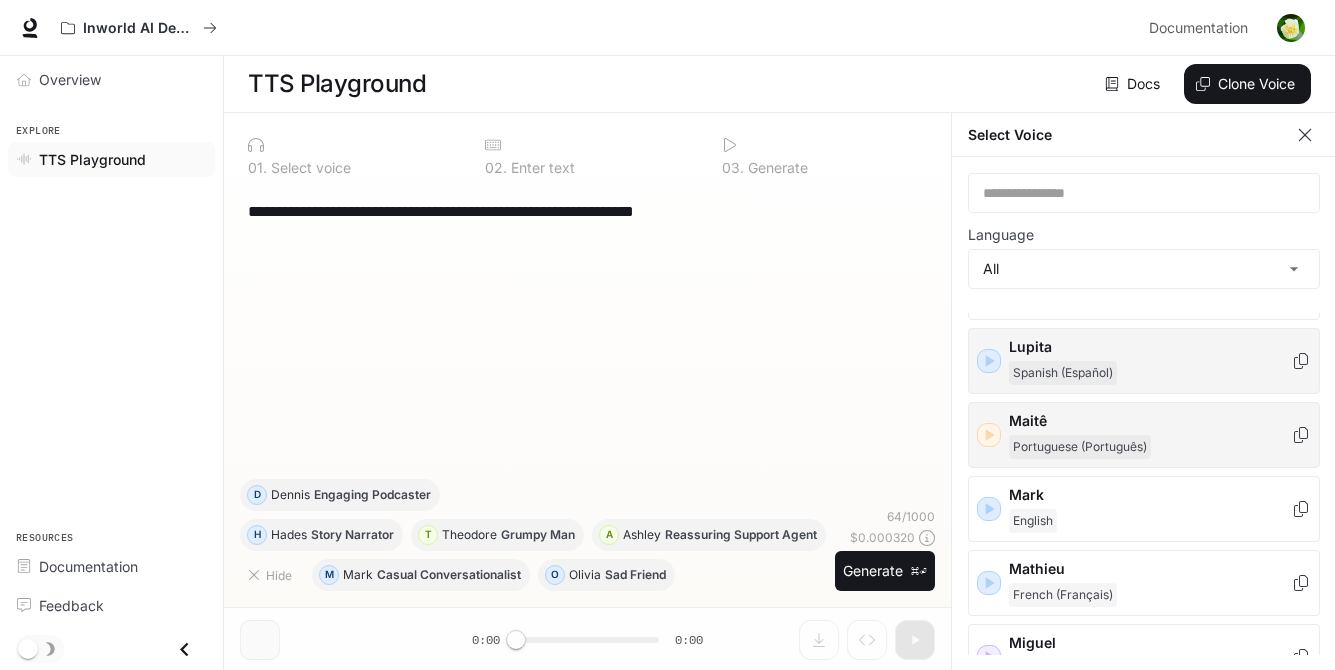 click 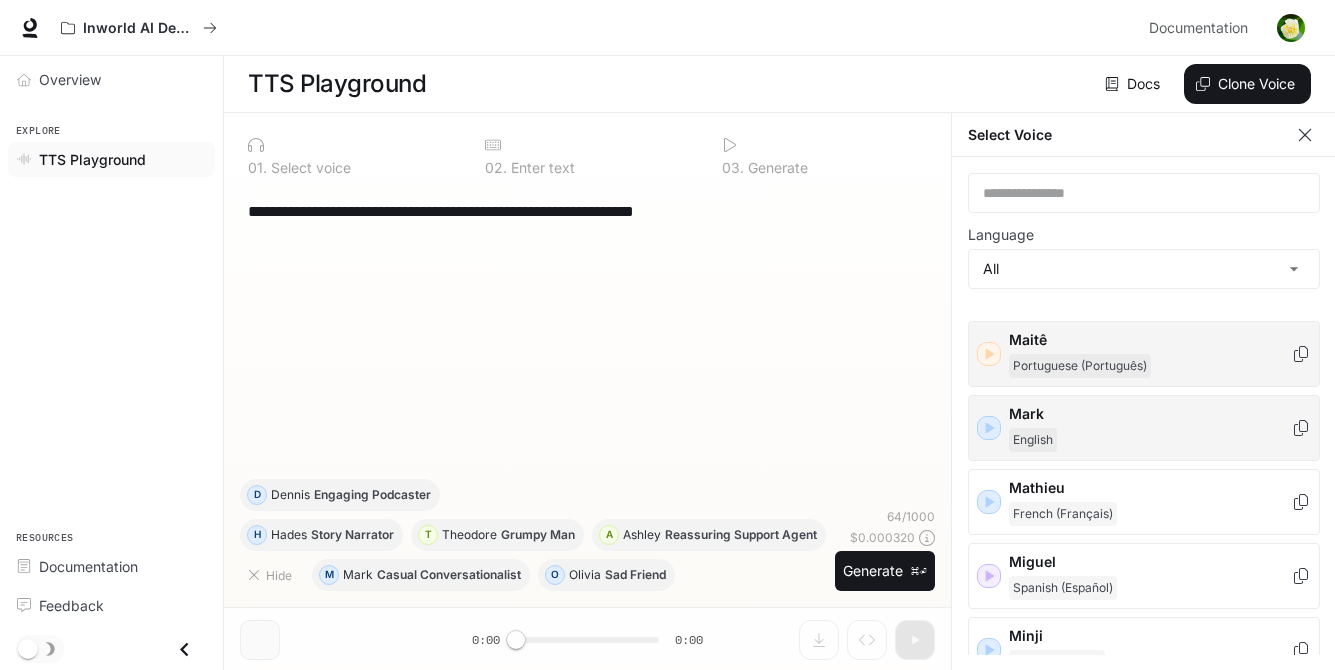 scroll, scrollTop: 1953, scrollLeft: 0, axis: vertical 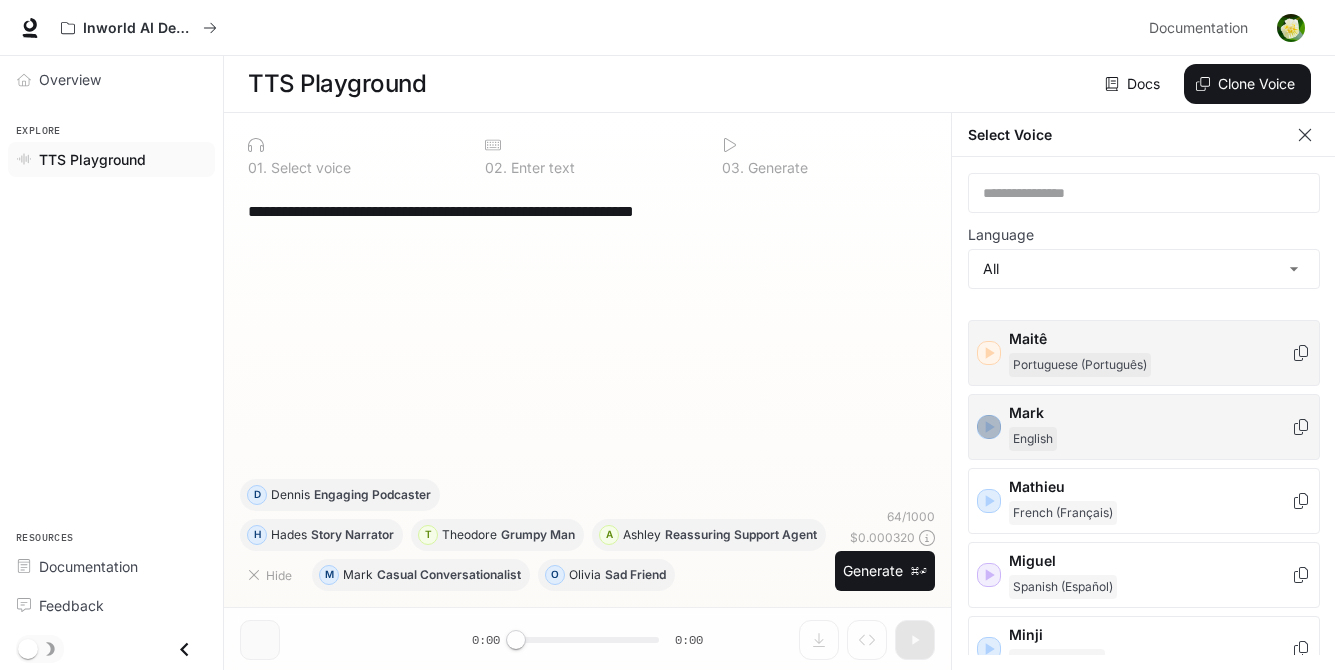 click 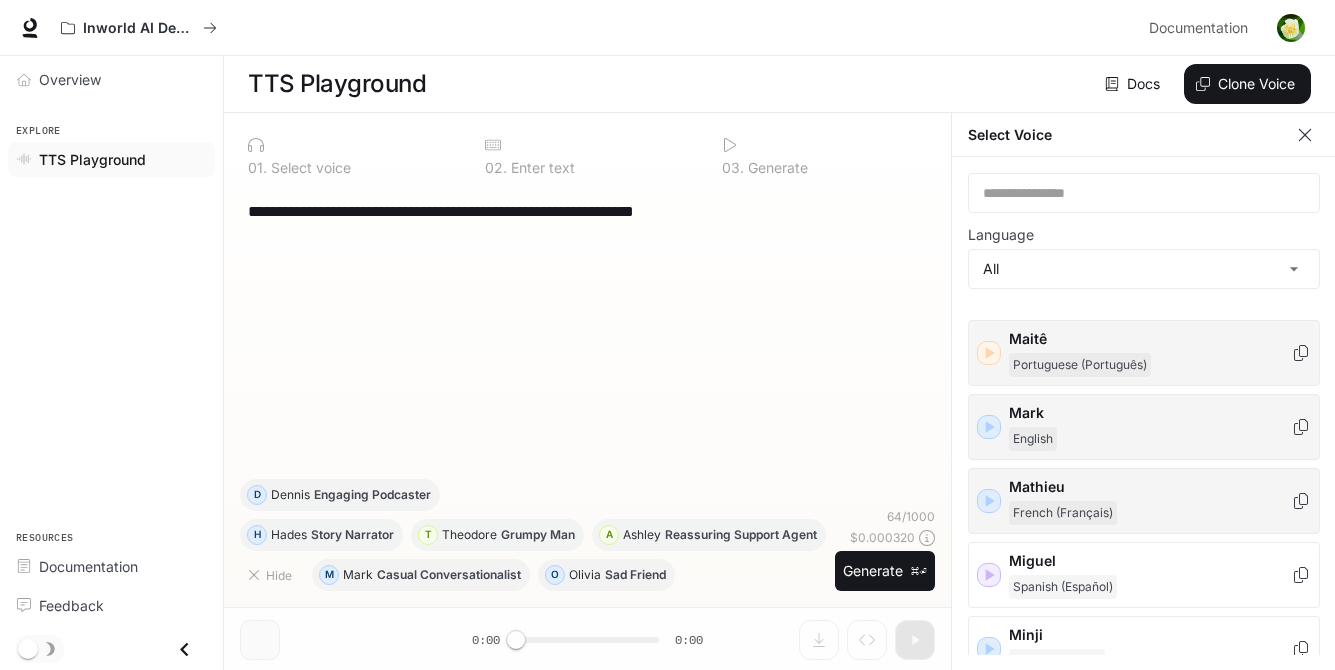 click 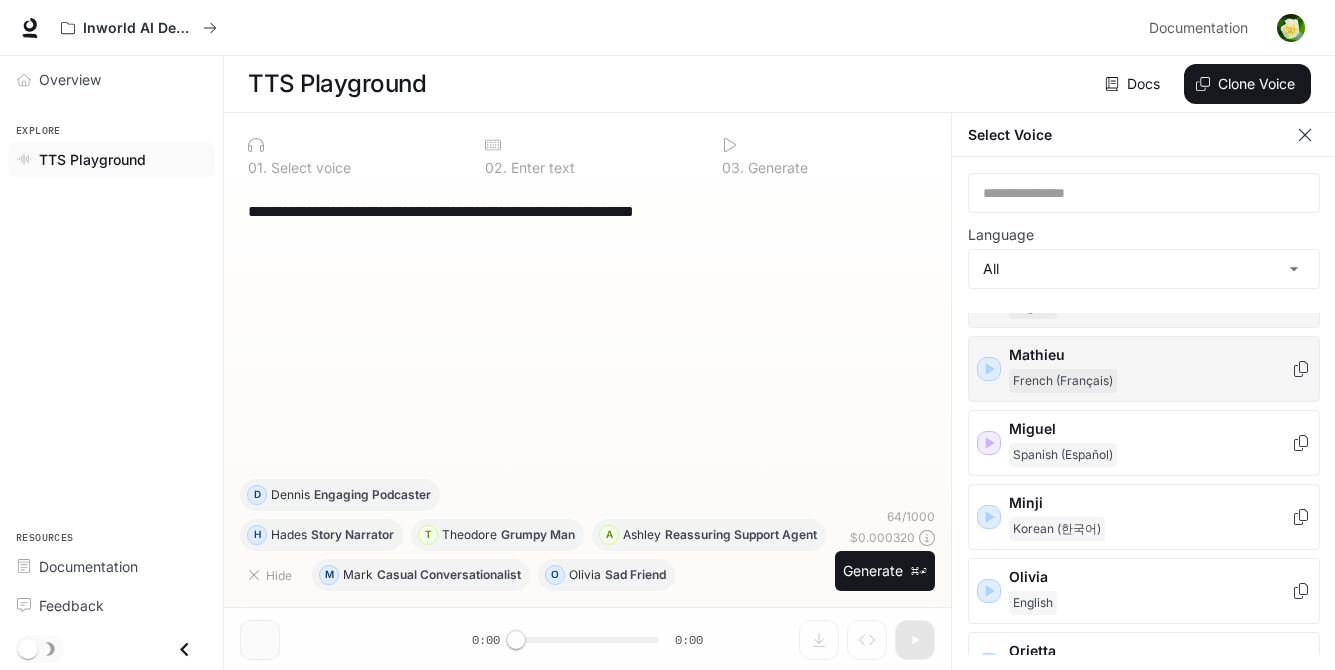 scroll, scrollTop: 2122, scrollLeft: 0, axis: vertical 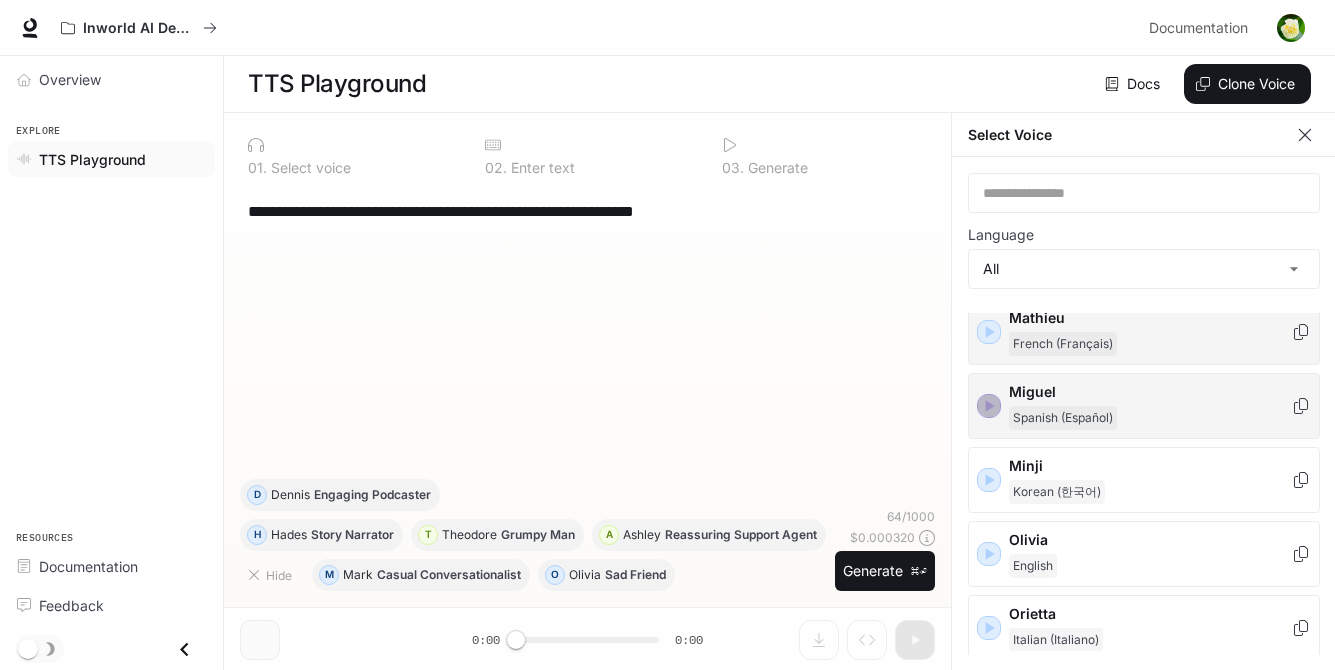 click 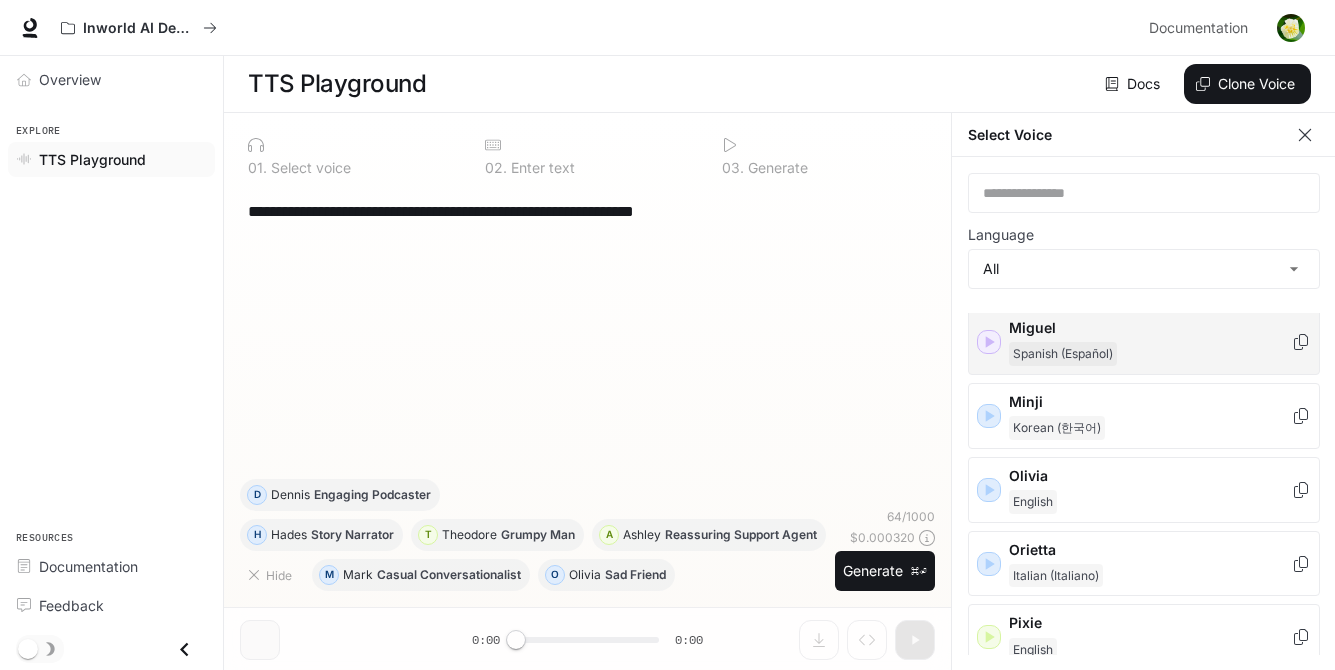 scroll, scrollTop: 2235, scrollLeft: 0, axis: vertical 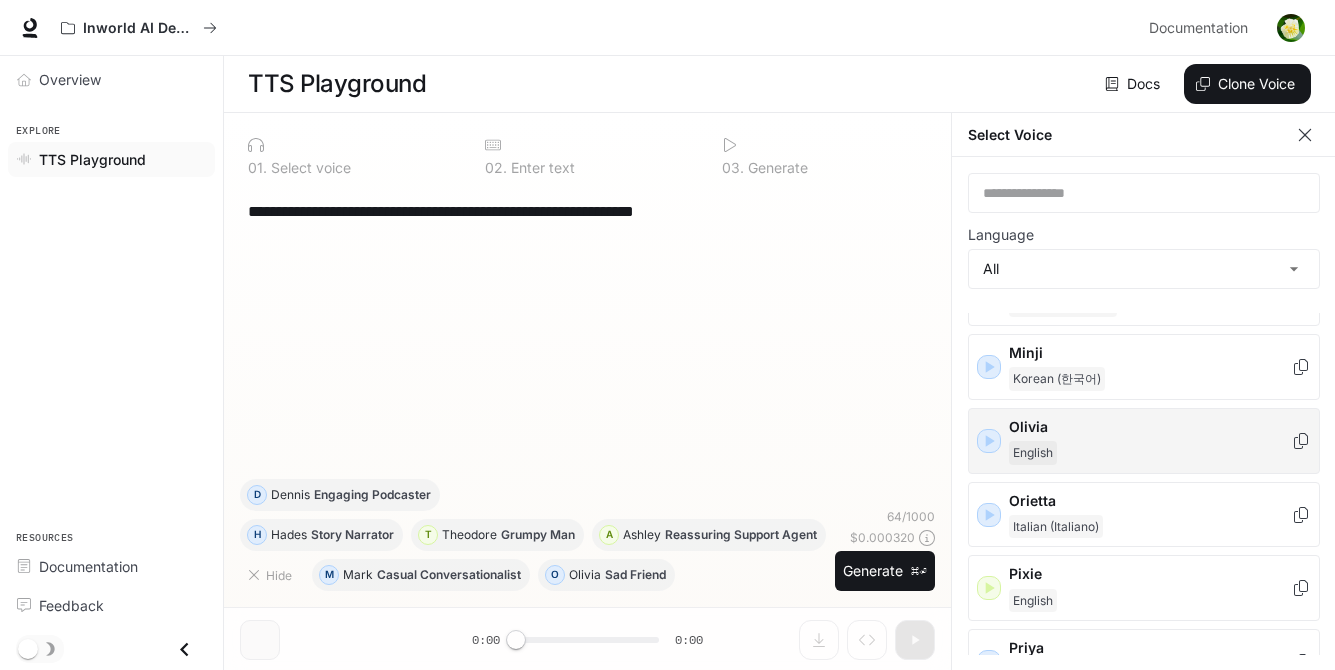 click 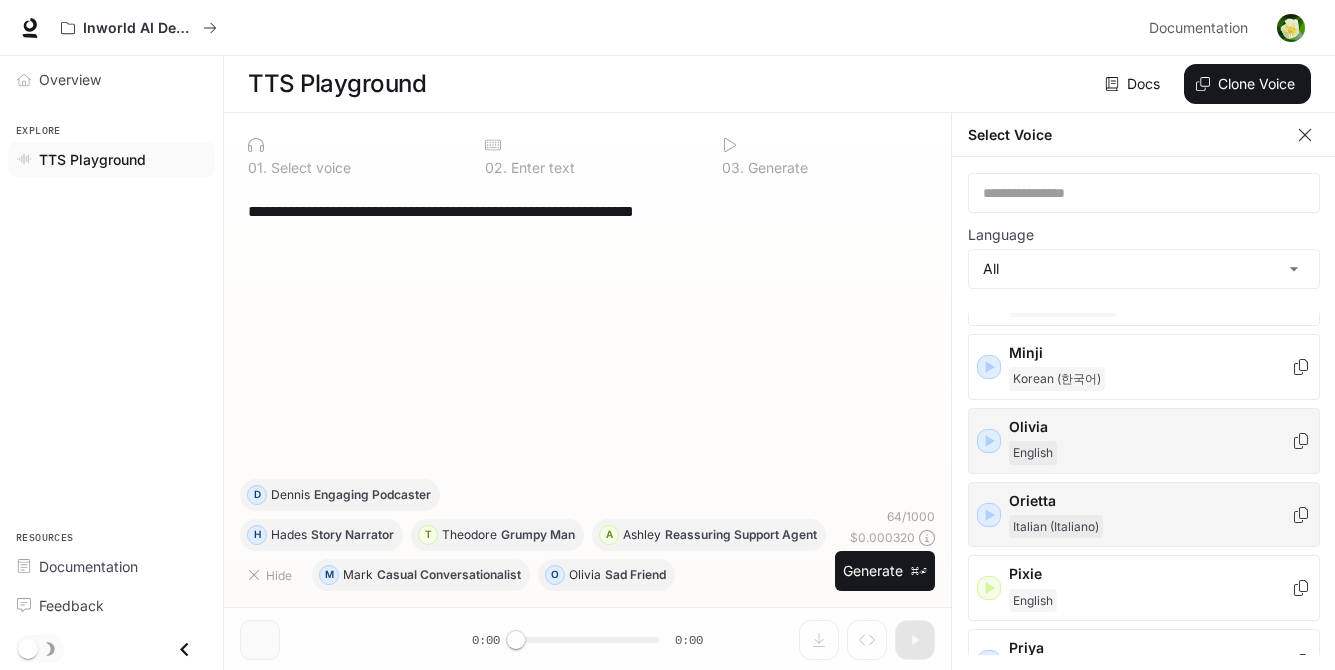 click 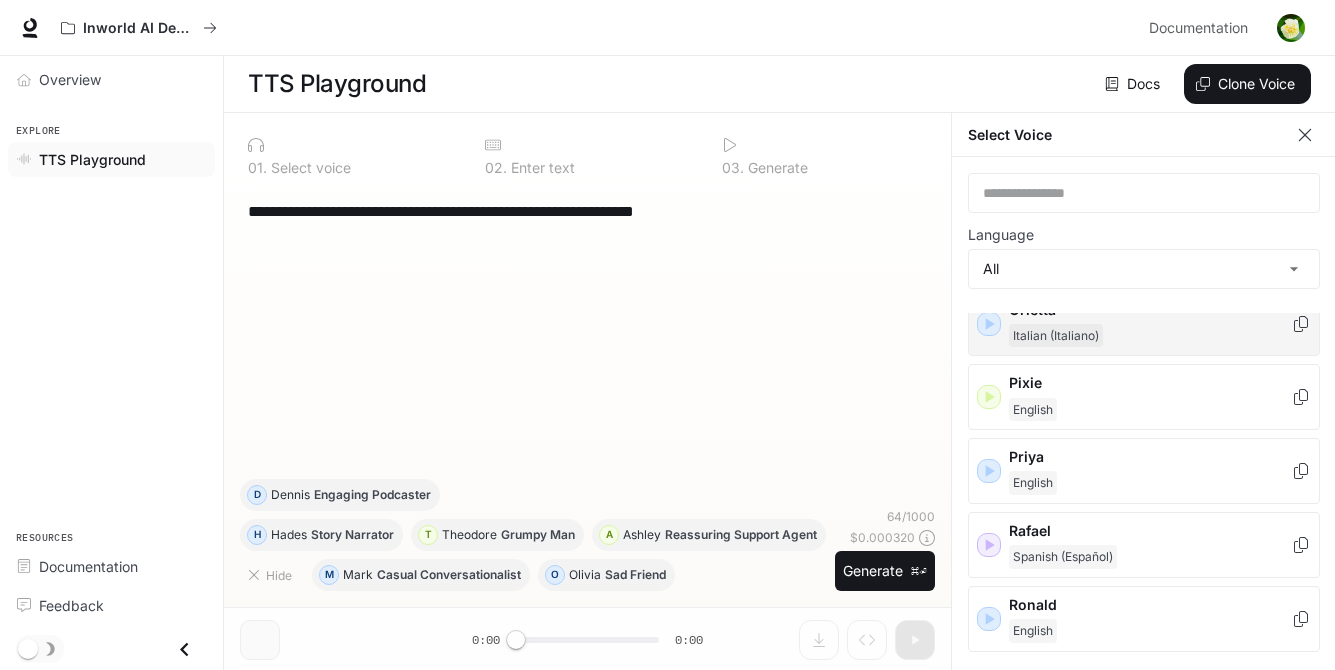 scroll, scrollTop: 2467, scrollLeft: 0, axis: vertical 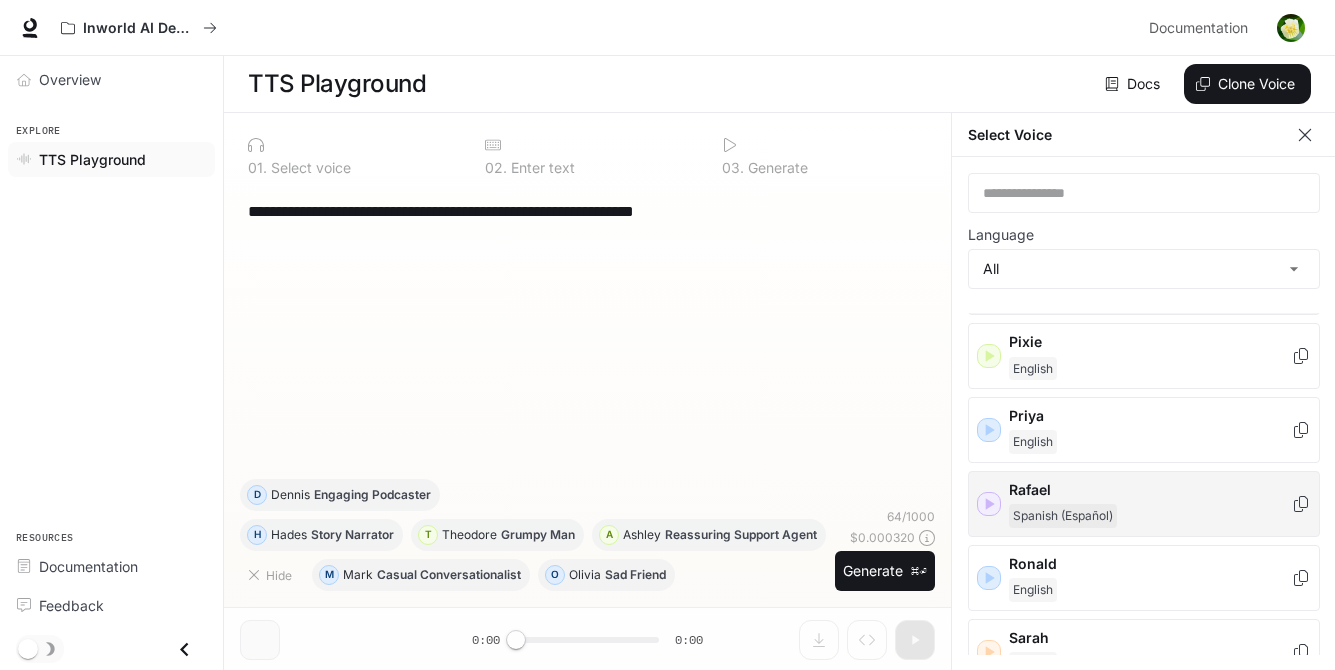 click 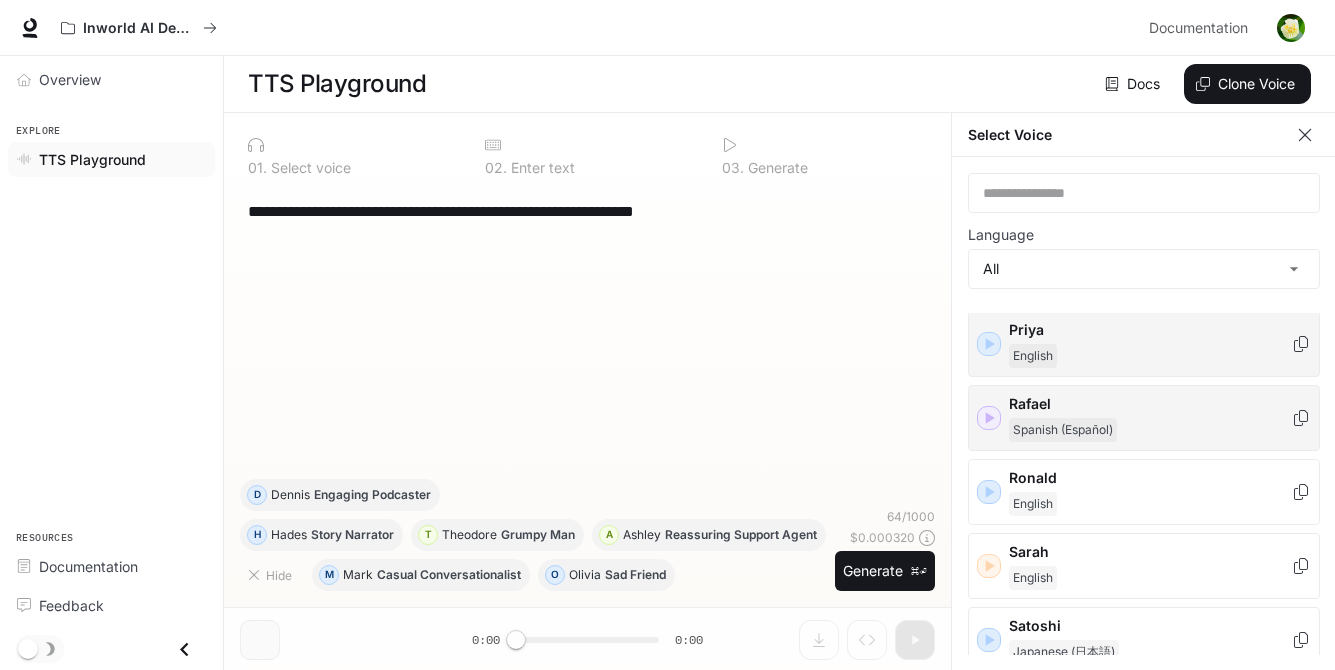 scroll, scrollTop: 2587, scrollLeft: 0, axis: vertical 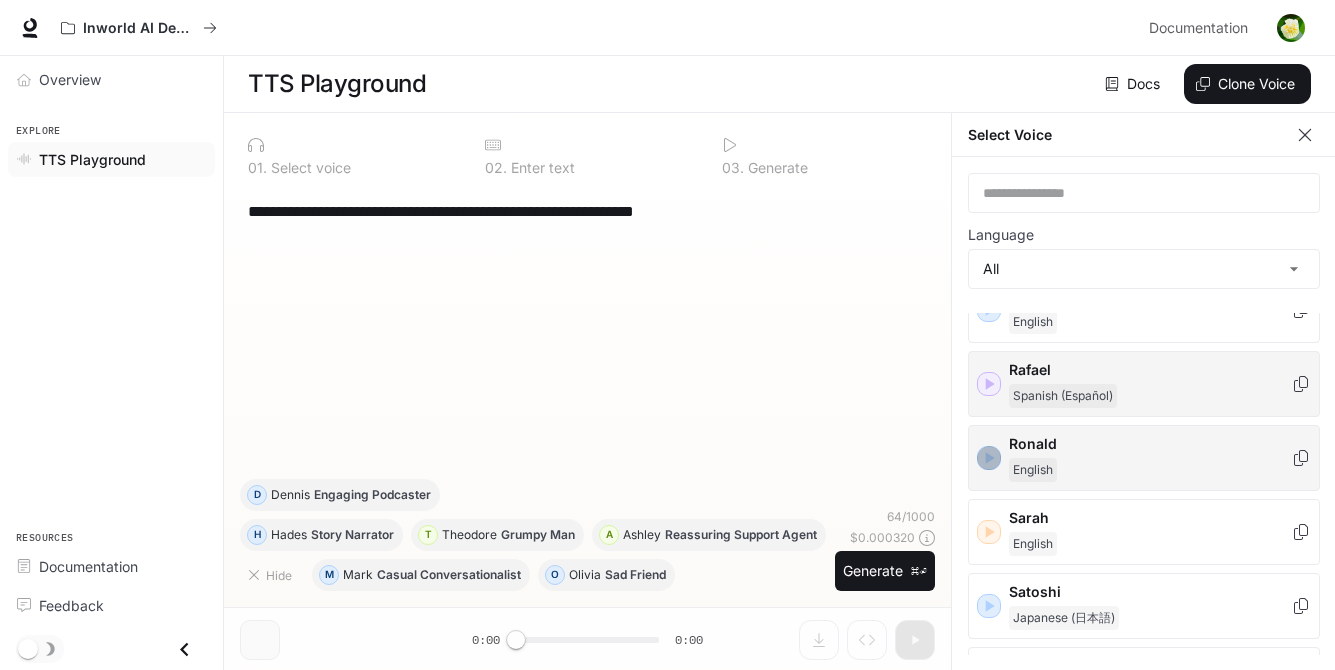 click 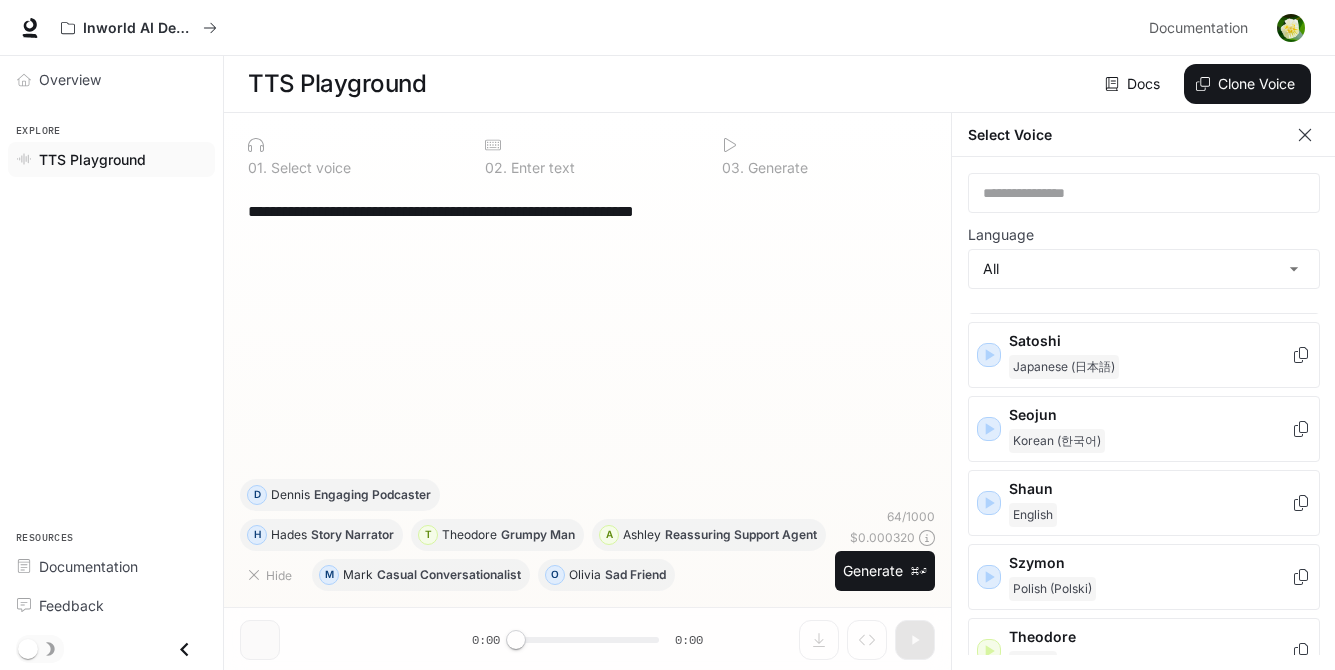 scroll, scrollTop: 2842, scrollLeft: 0, axis: vertical 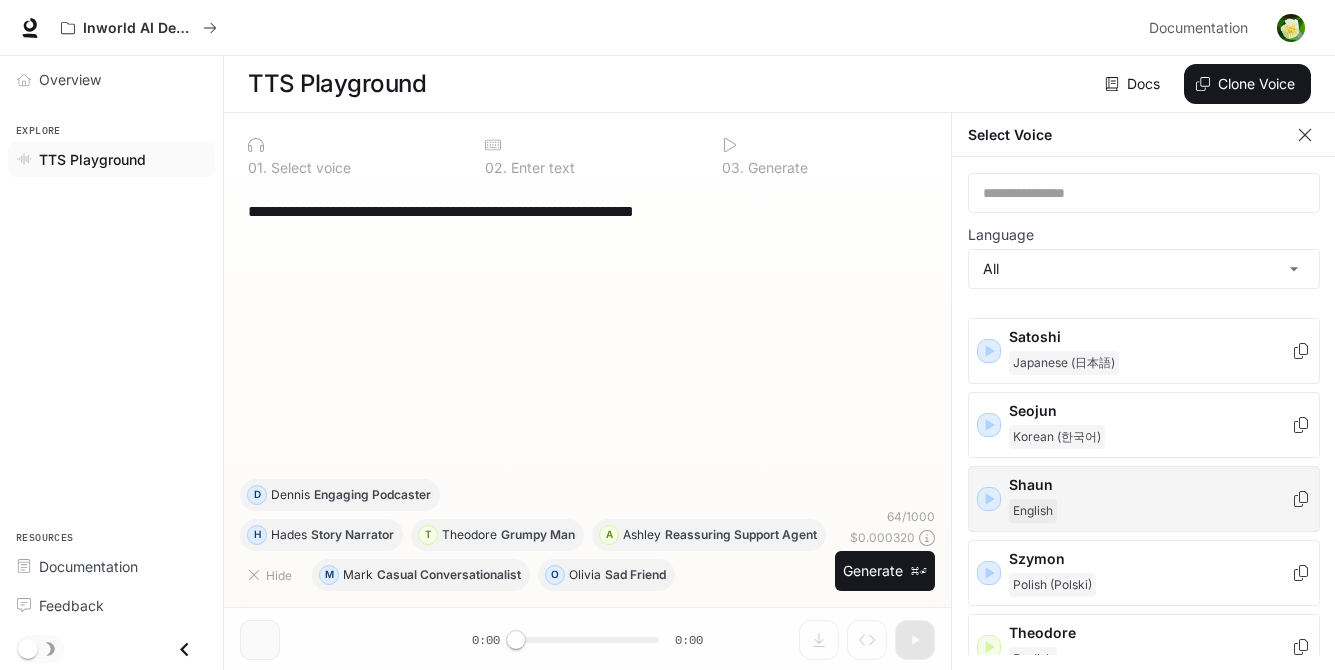 click 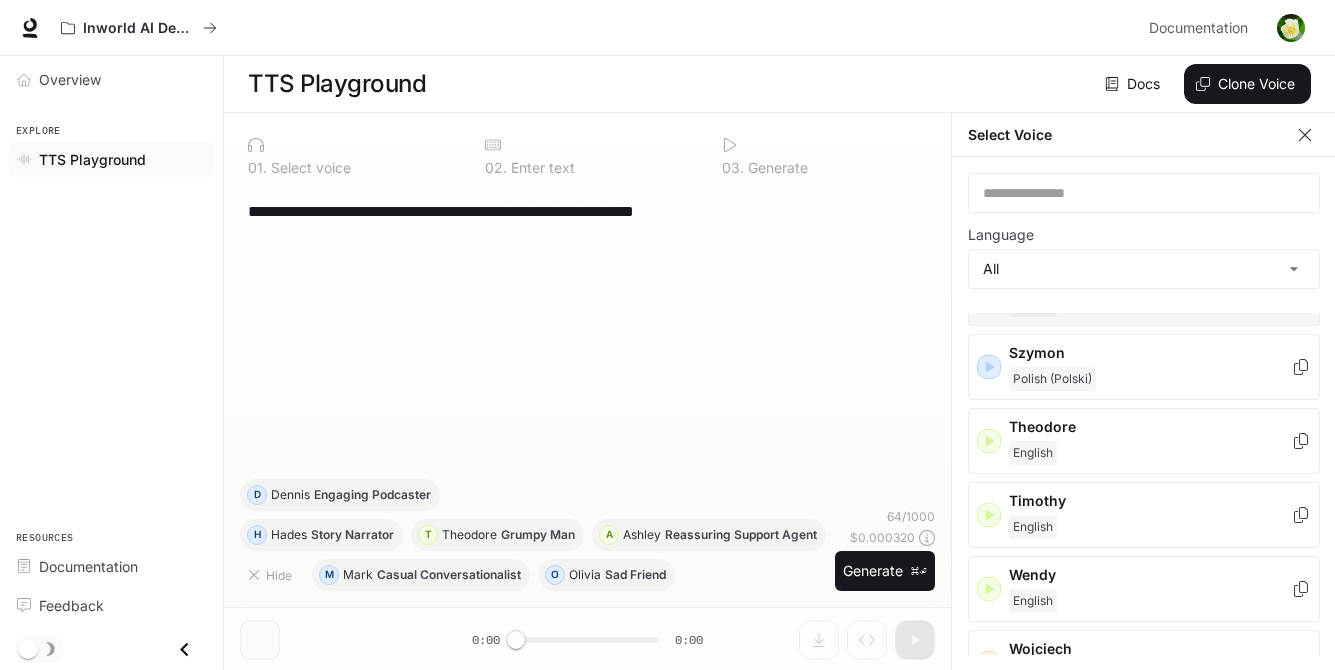 scroll, scrollTop: 3051, scrollLeft: 0, axis: vertical 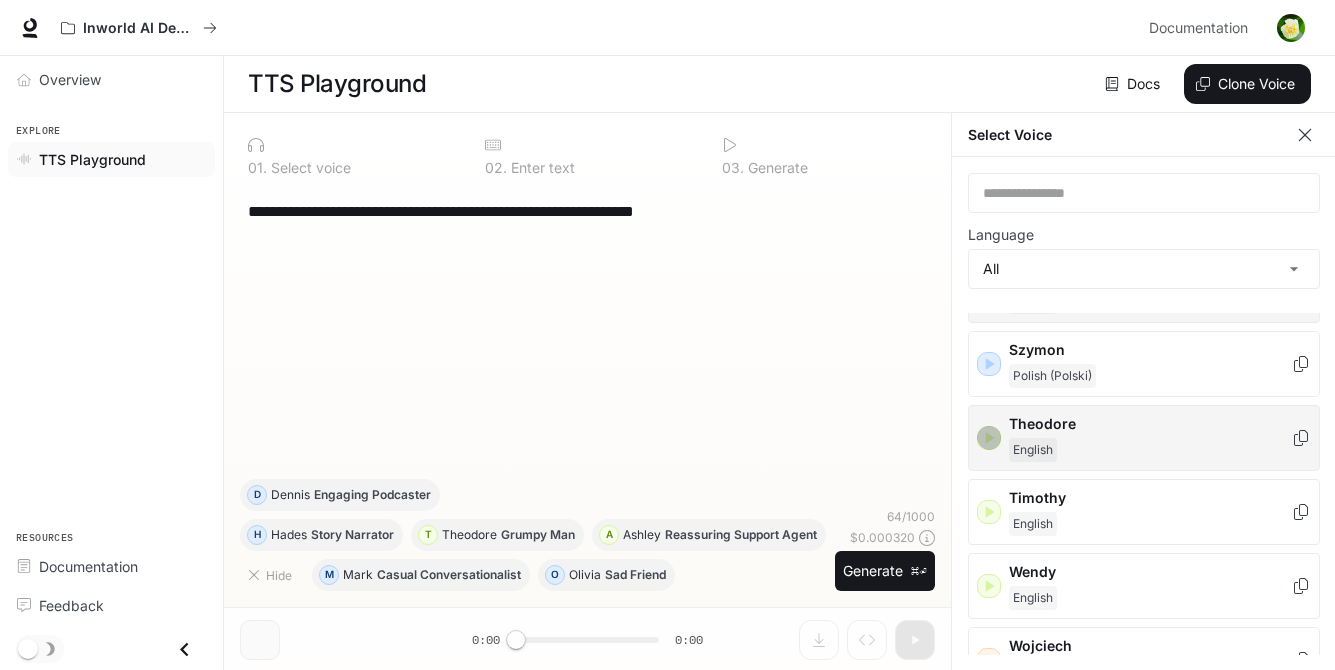 click 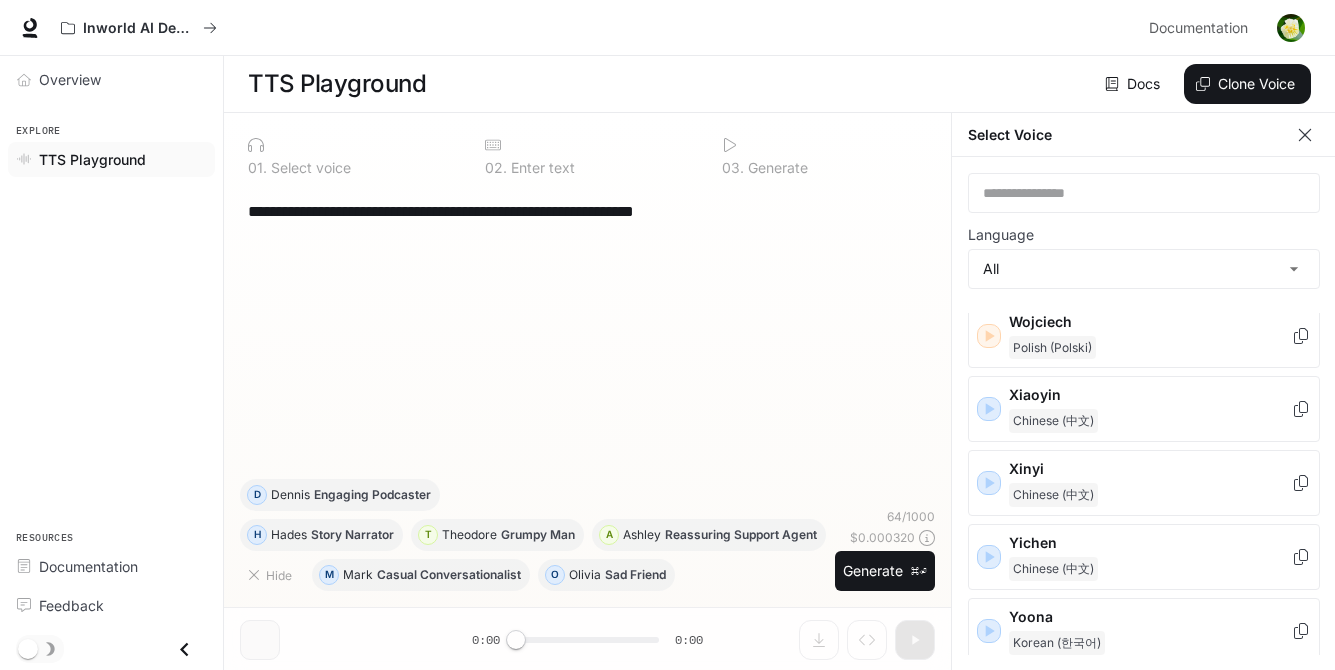 scroll, scrollTop: 3376, scrollLeft: 0, axis: vertical 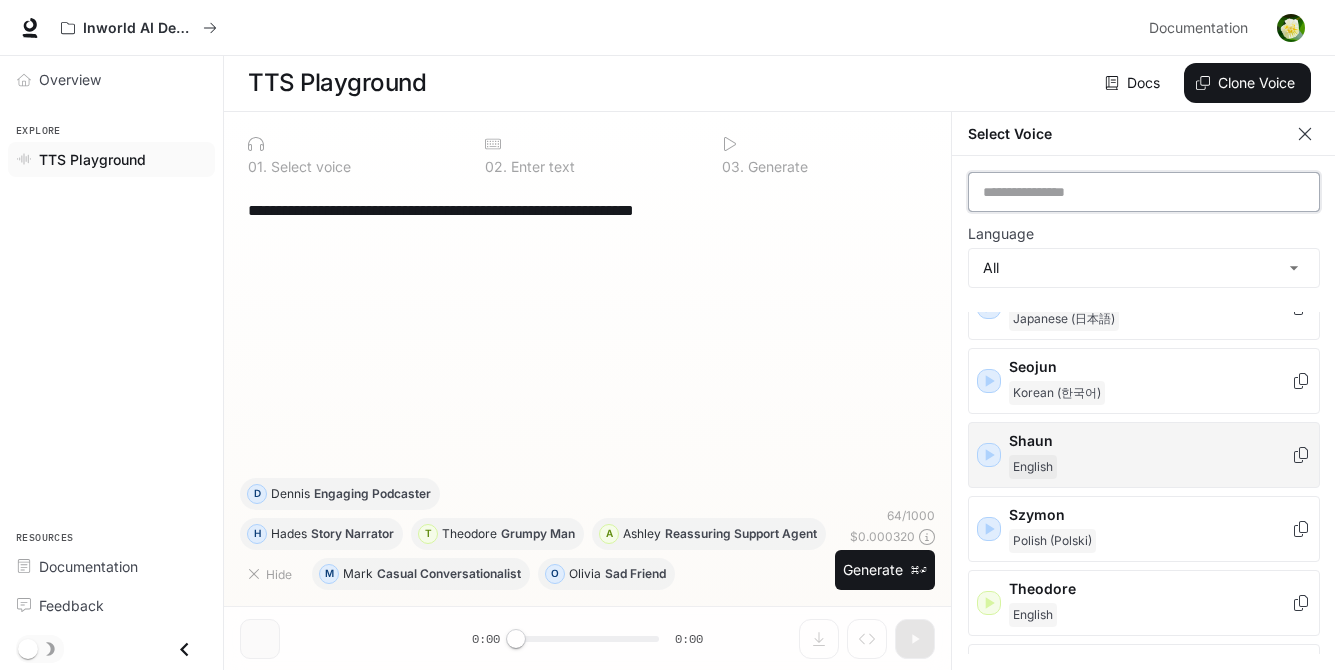click at bounding box center (1144, 192) 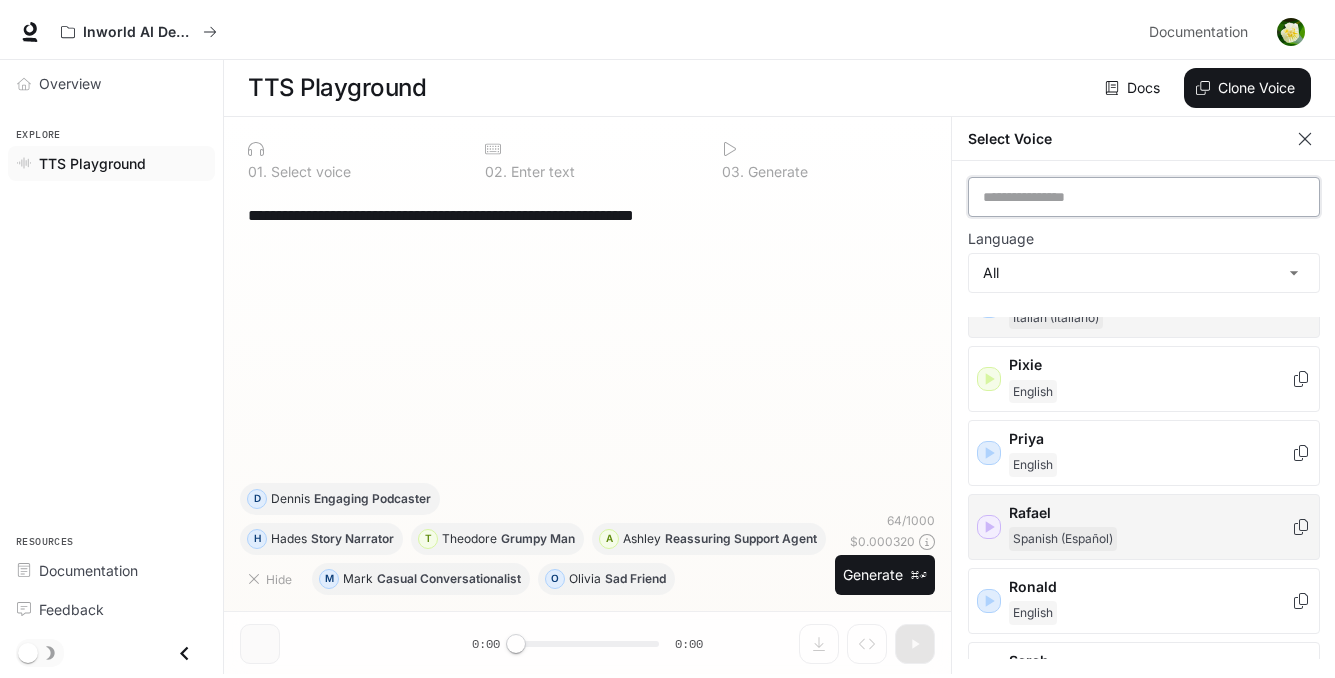 scroll, scrollTop: 2470, scrollLeft: 0, axis: vertical 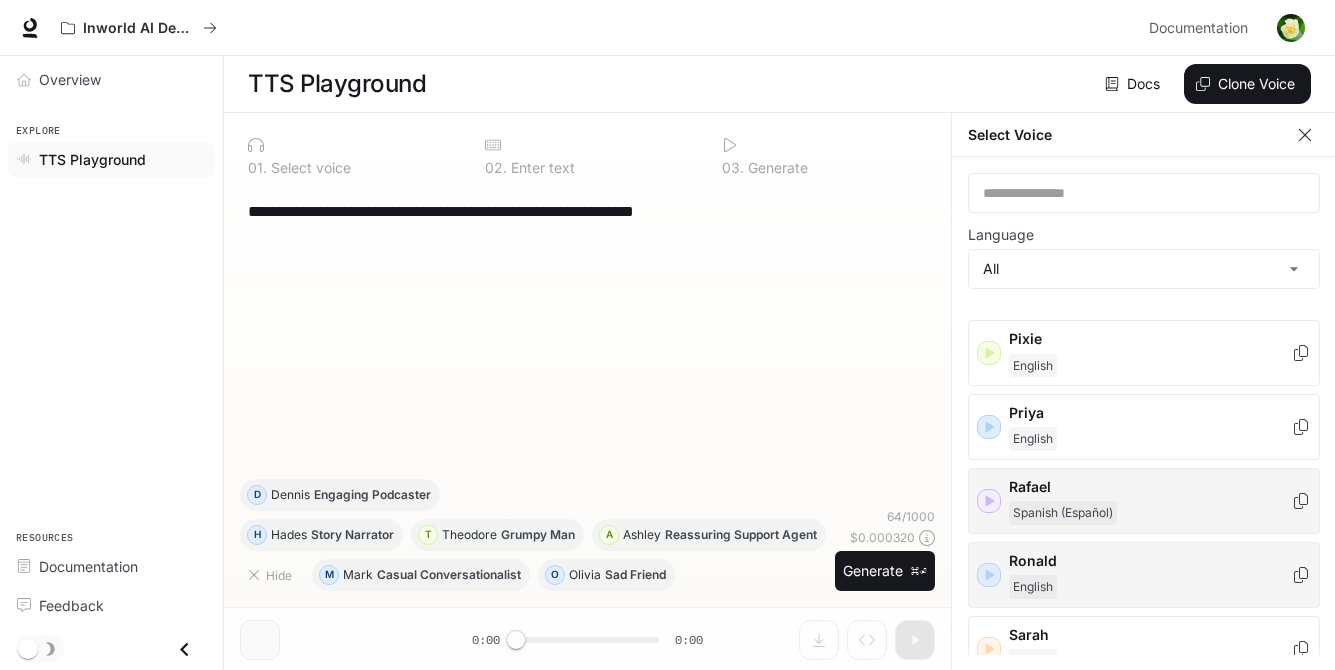 click on "English" at bounding box center [1150, 587] 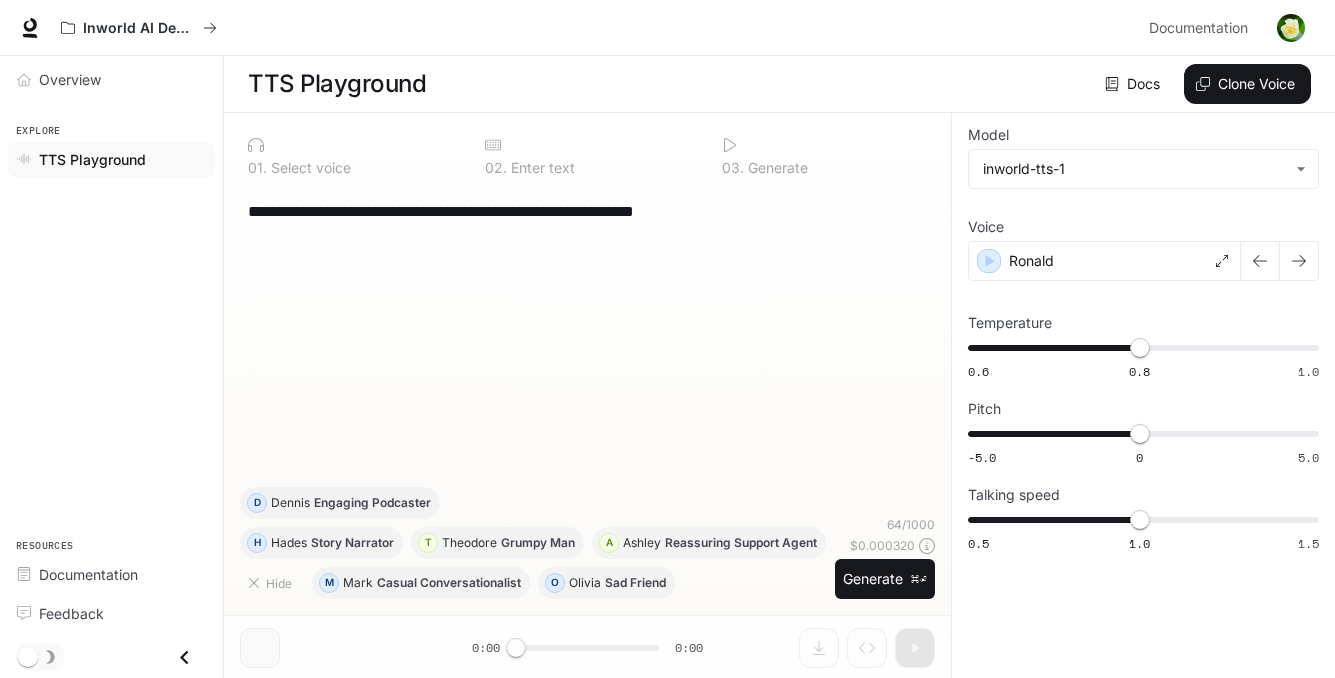 click on "**********" at bounding box center [587, 211] 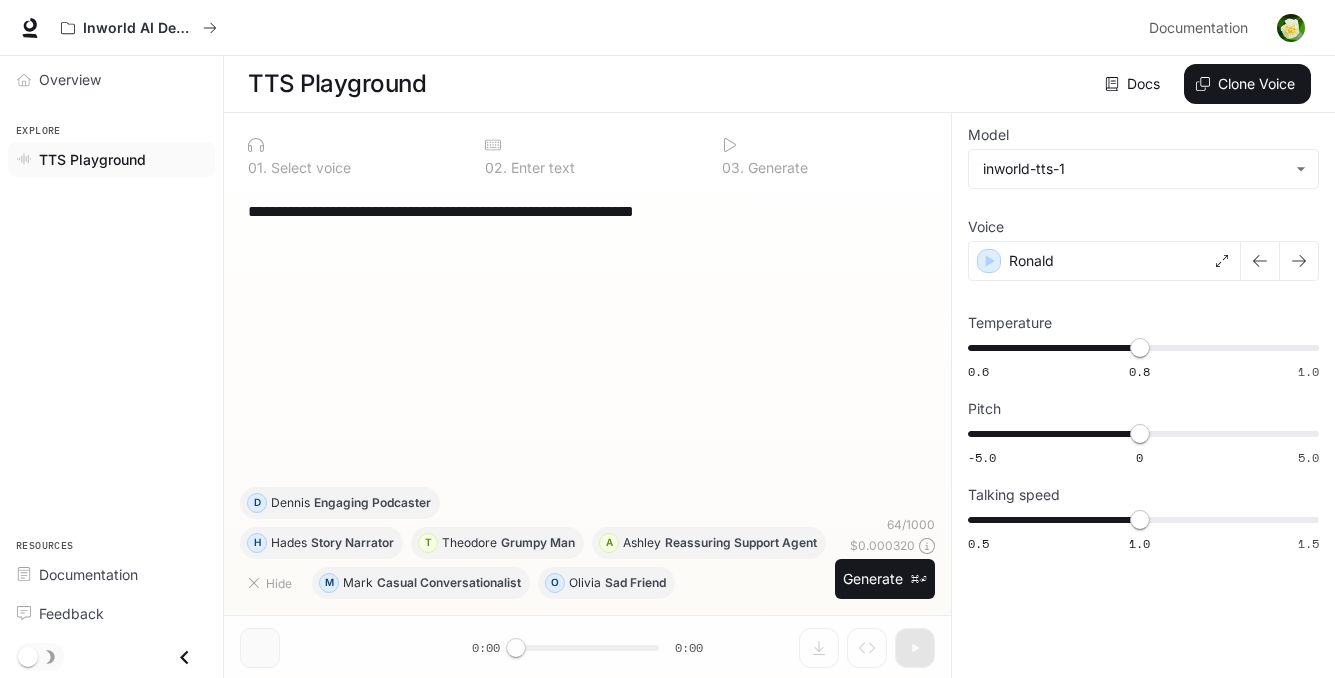 paste on "**********" 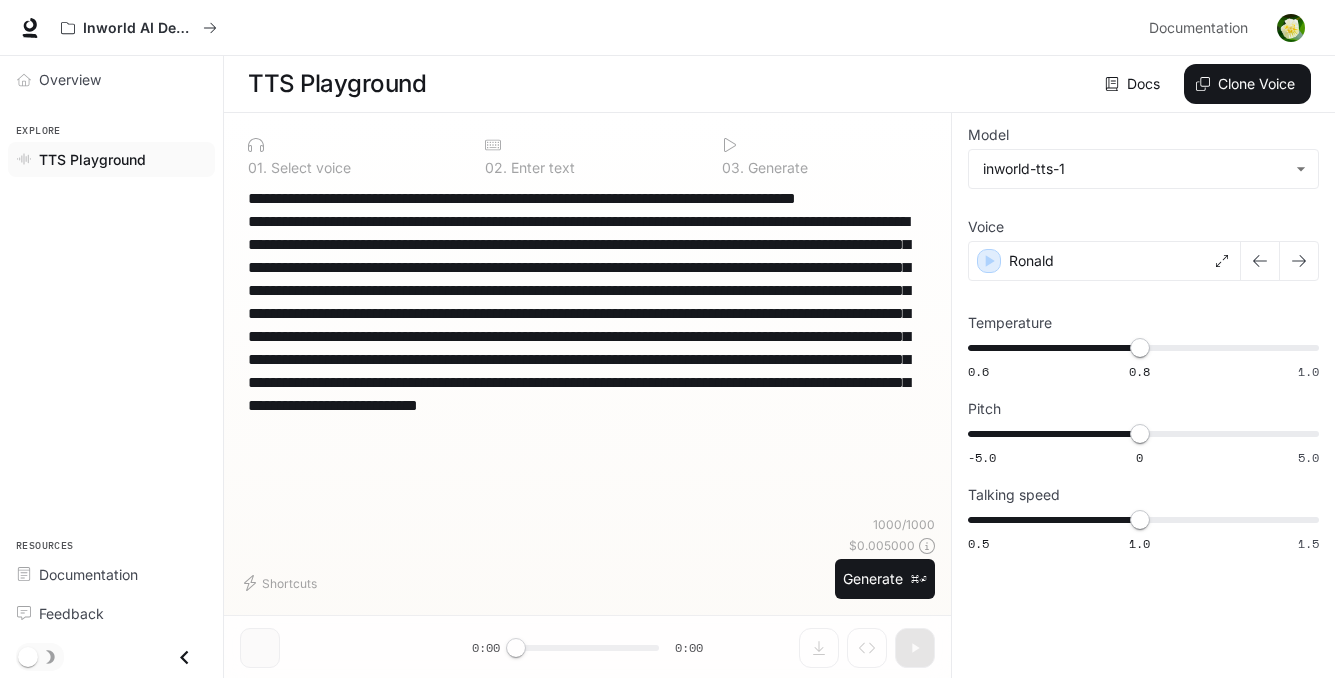 drag, startPoint x: 473, startPoint y: 450, endPoint x: 594, endPoint y: 489, distance: 127.12985 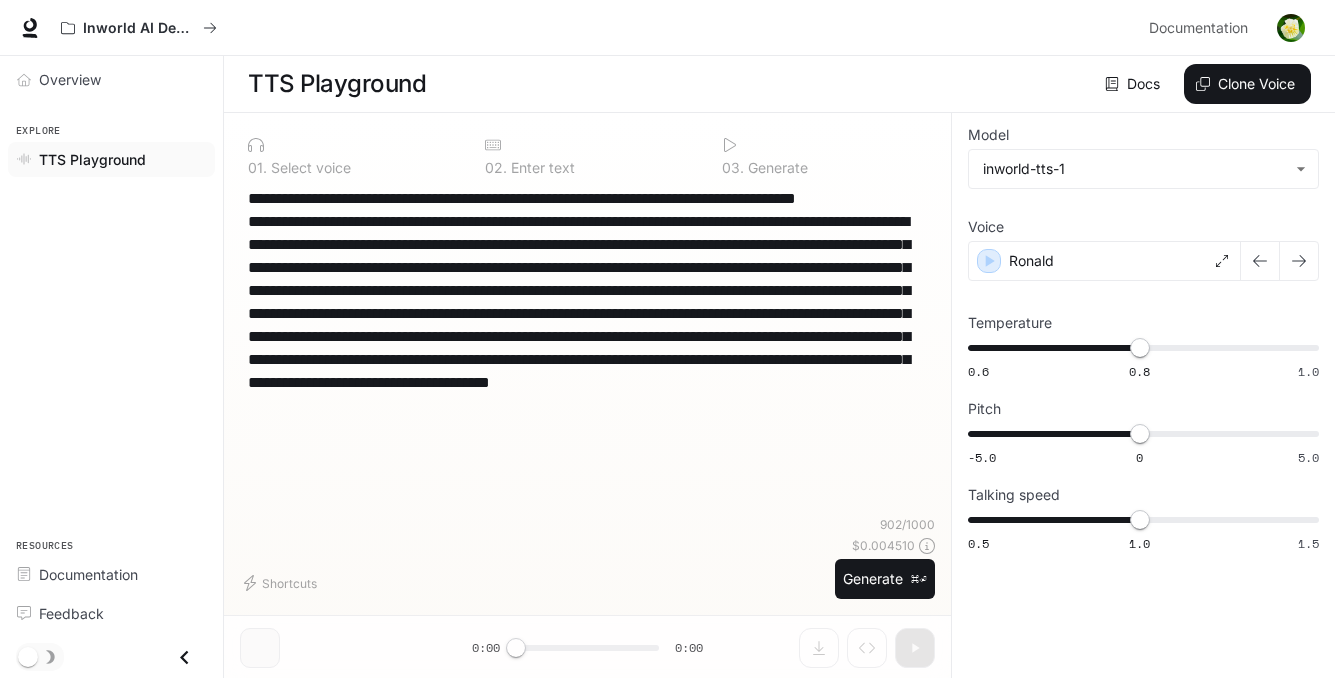 drag, startPoint x: 336, startPoint y: 224, endPoint x: 204, endPoint y: 200, distance: 134.16408 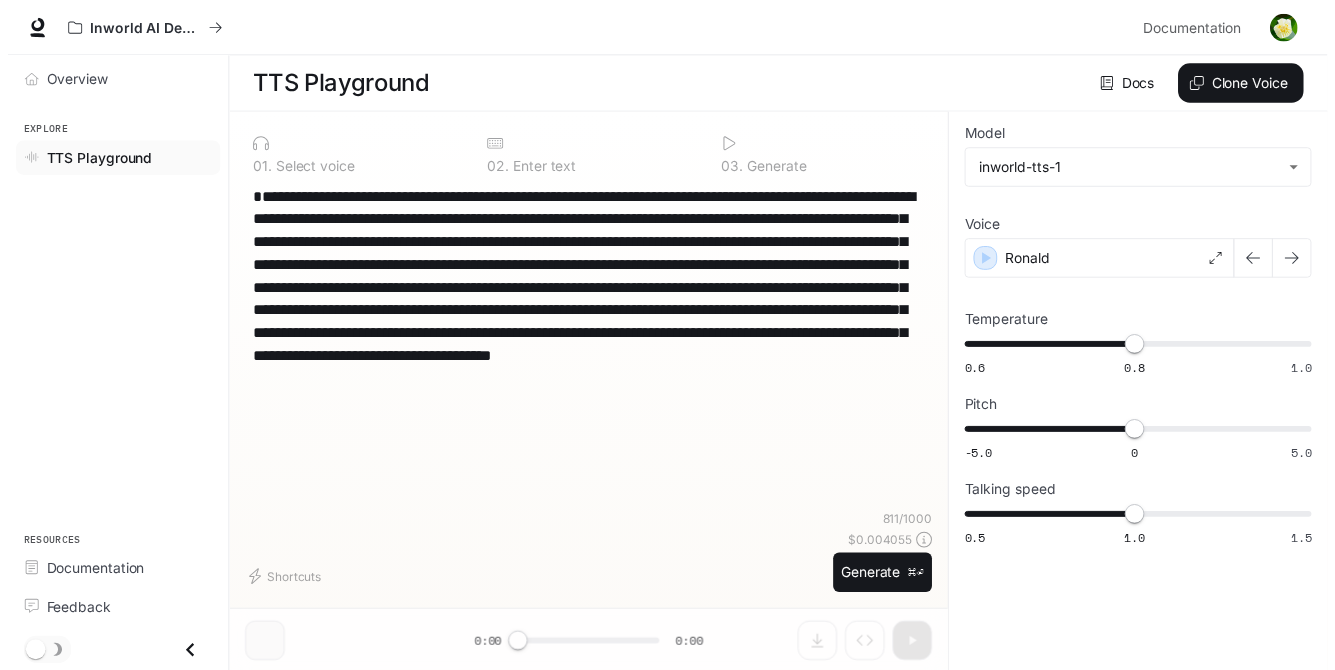 scroll, scrollTop: 1, scrollLeft: 0, axis: vertical 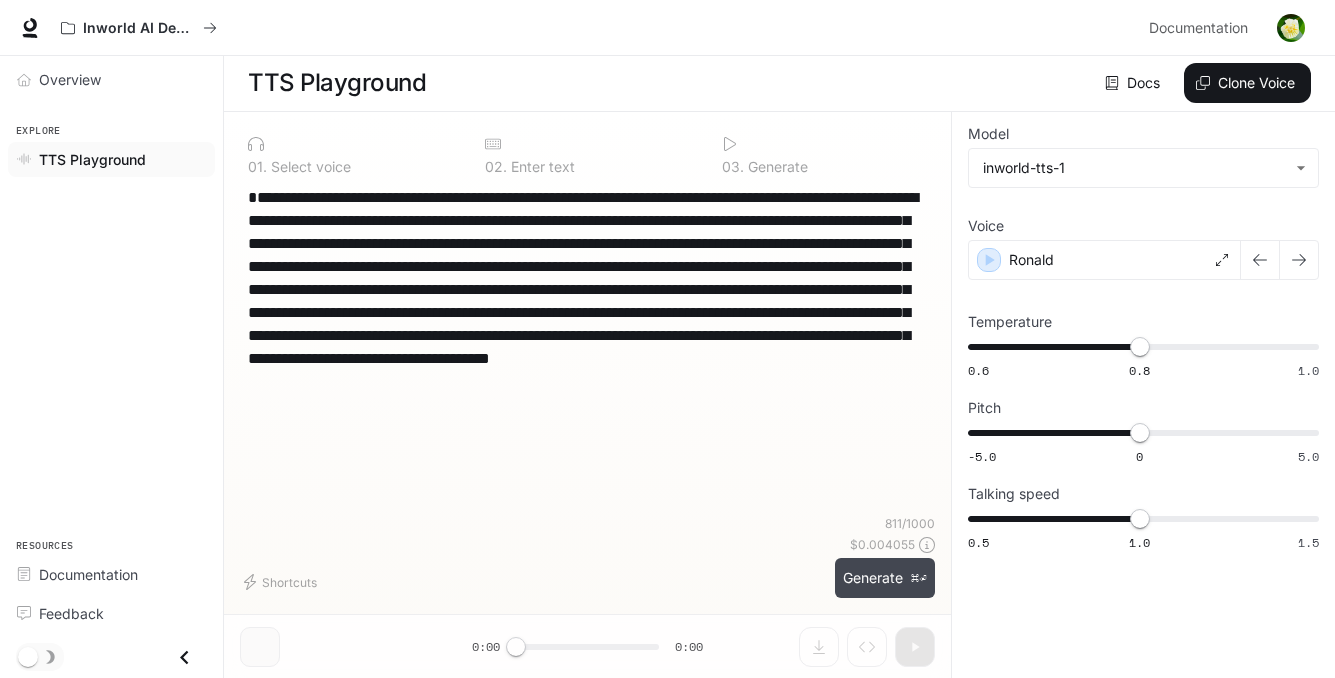 type on "**********" 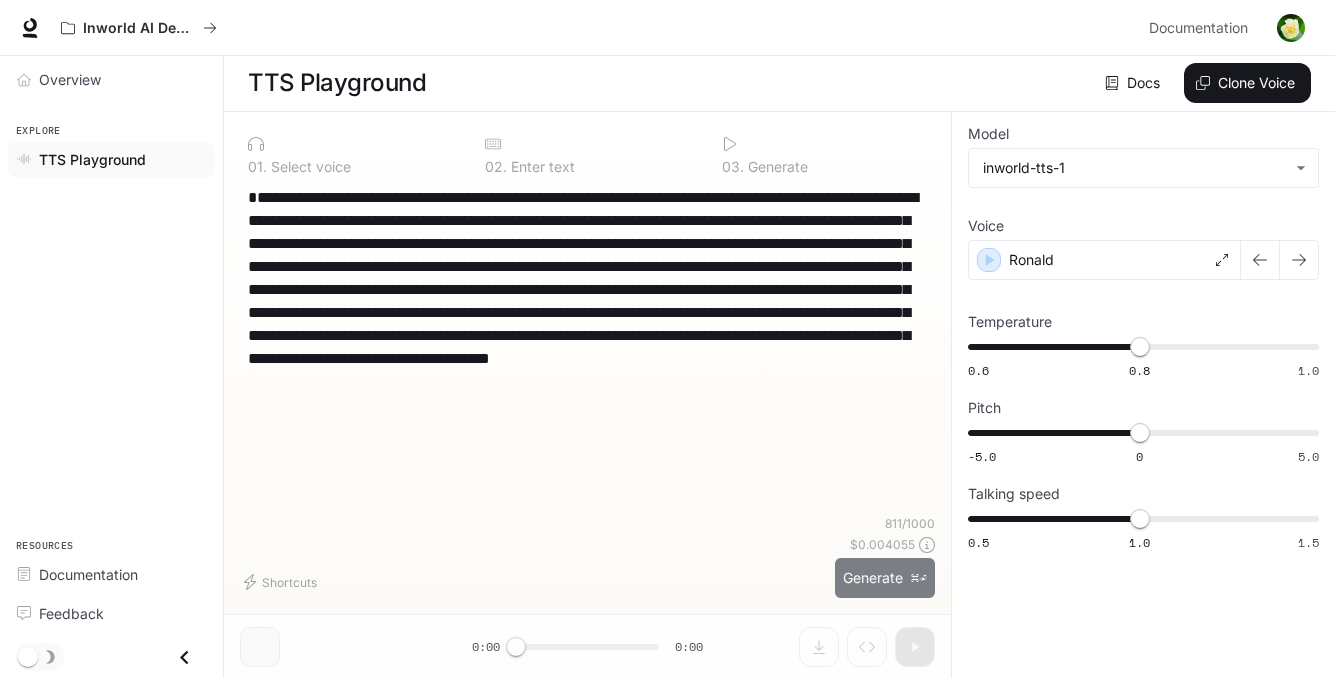 click on "Generate ⌘⏎" at bounding box center [885, 578] 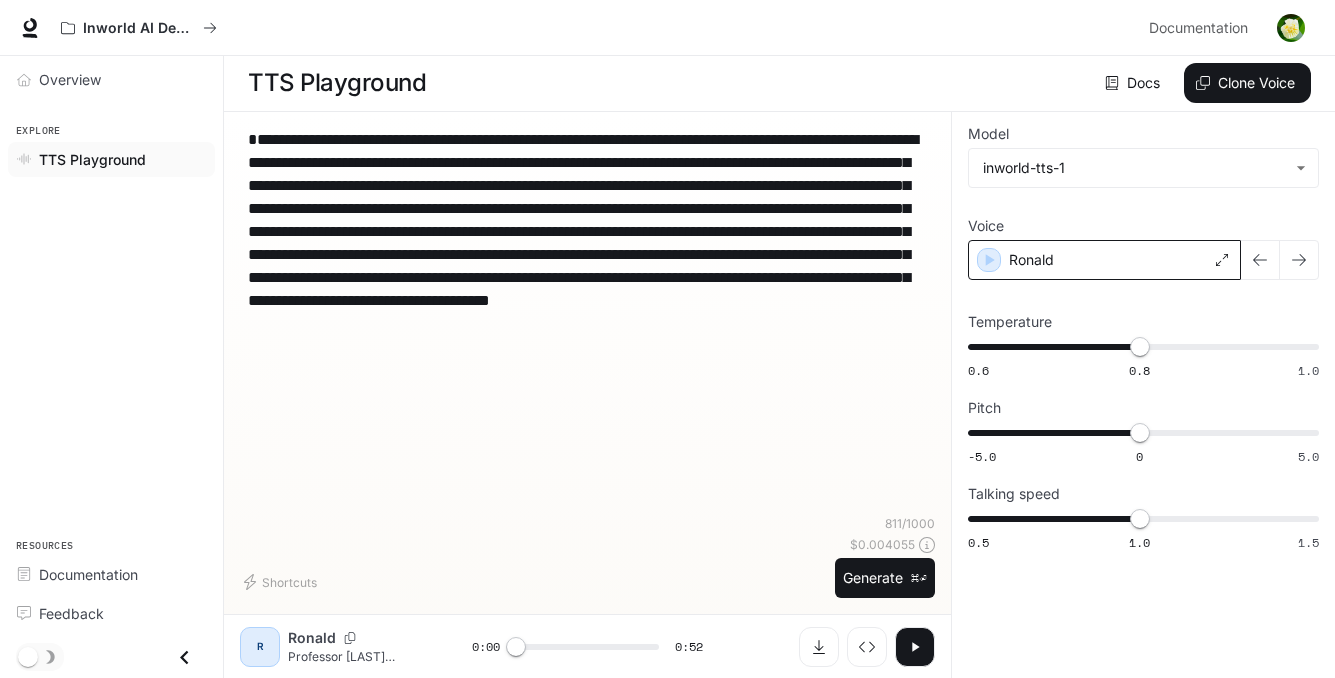 click on "Ronald" at bounding box center [1031, 260] 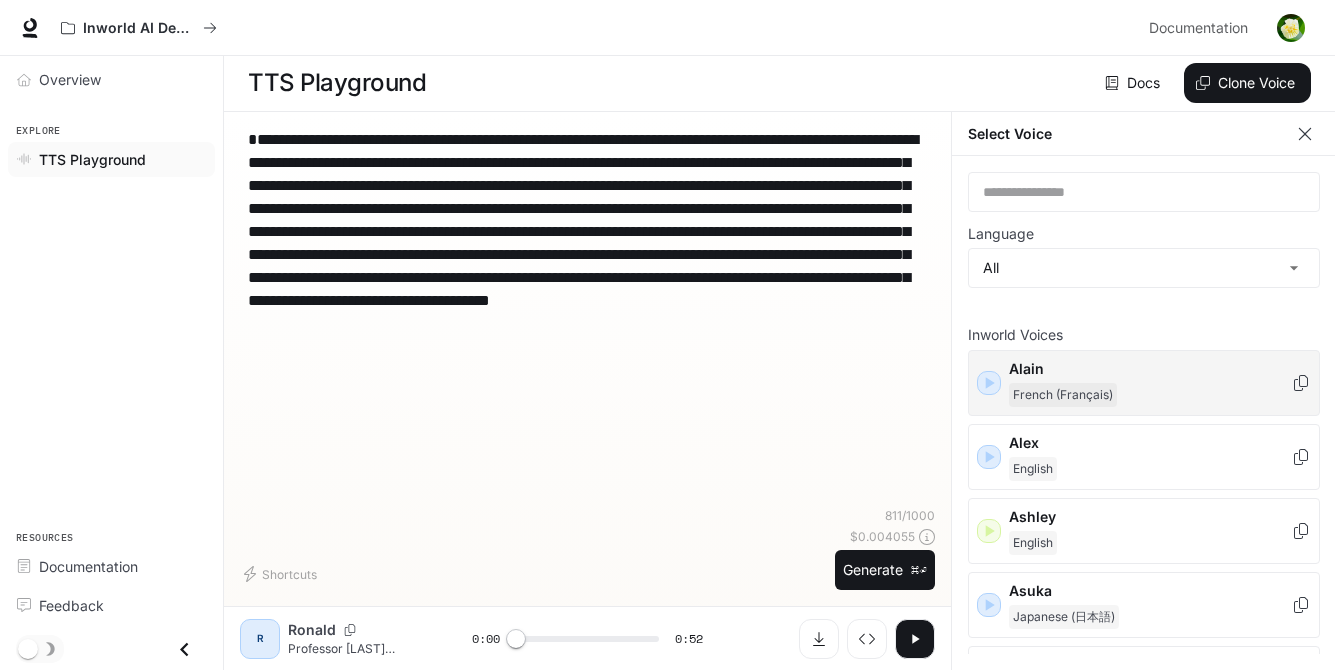scroll, scrollTop: 0, scrollLeft: 0, axis: both 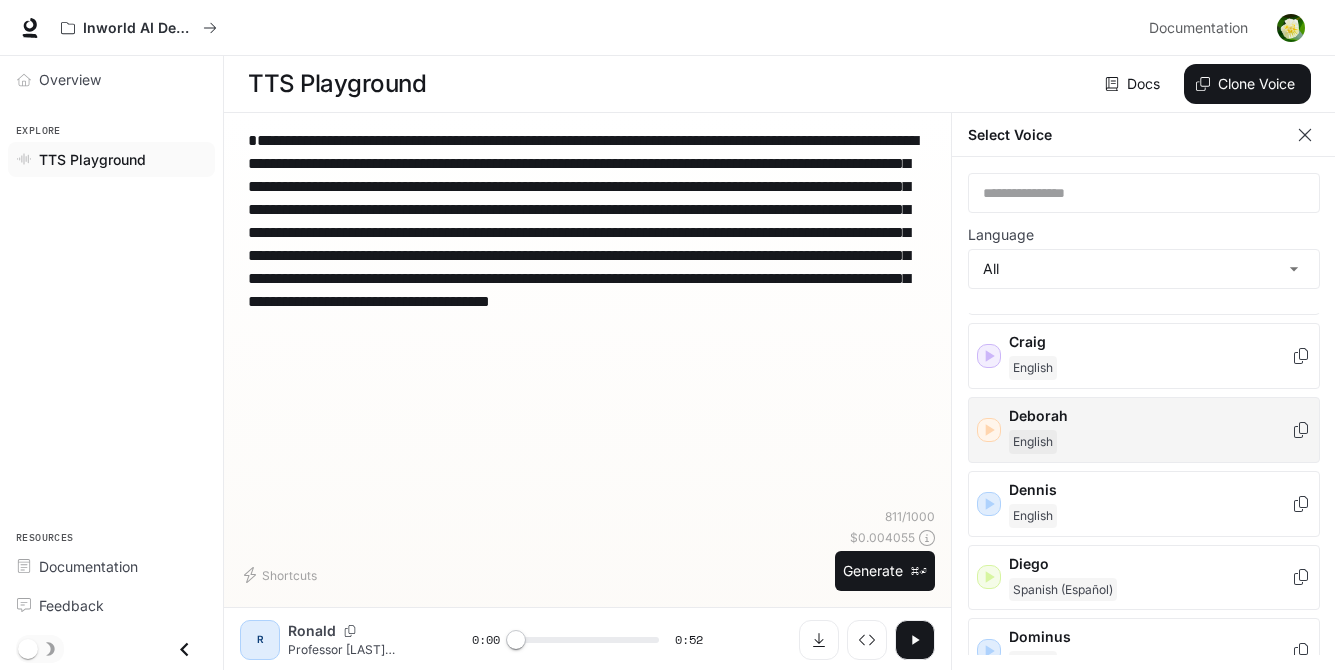 click on "Deborah English" at bounding box center (1150, 430) 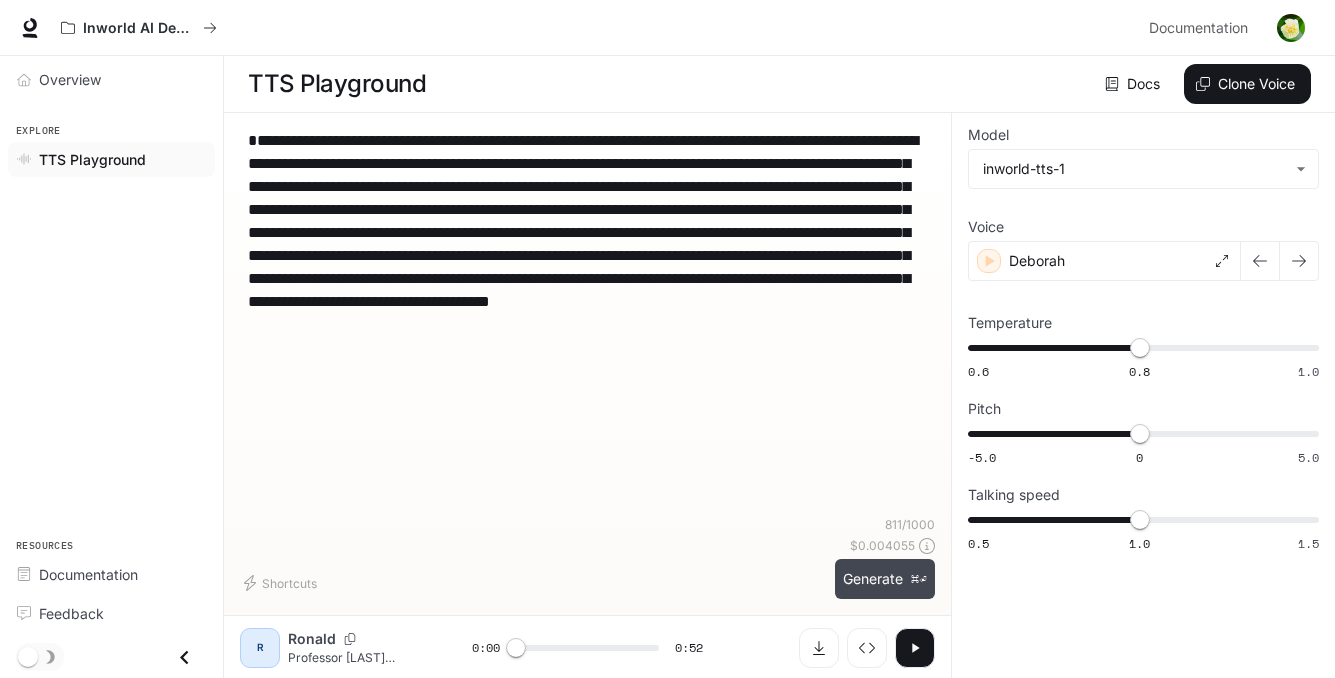 click on "Generate ⌘⏎" at bounding box center [885, 579] 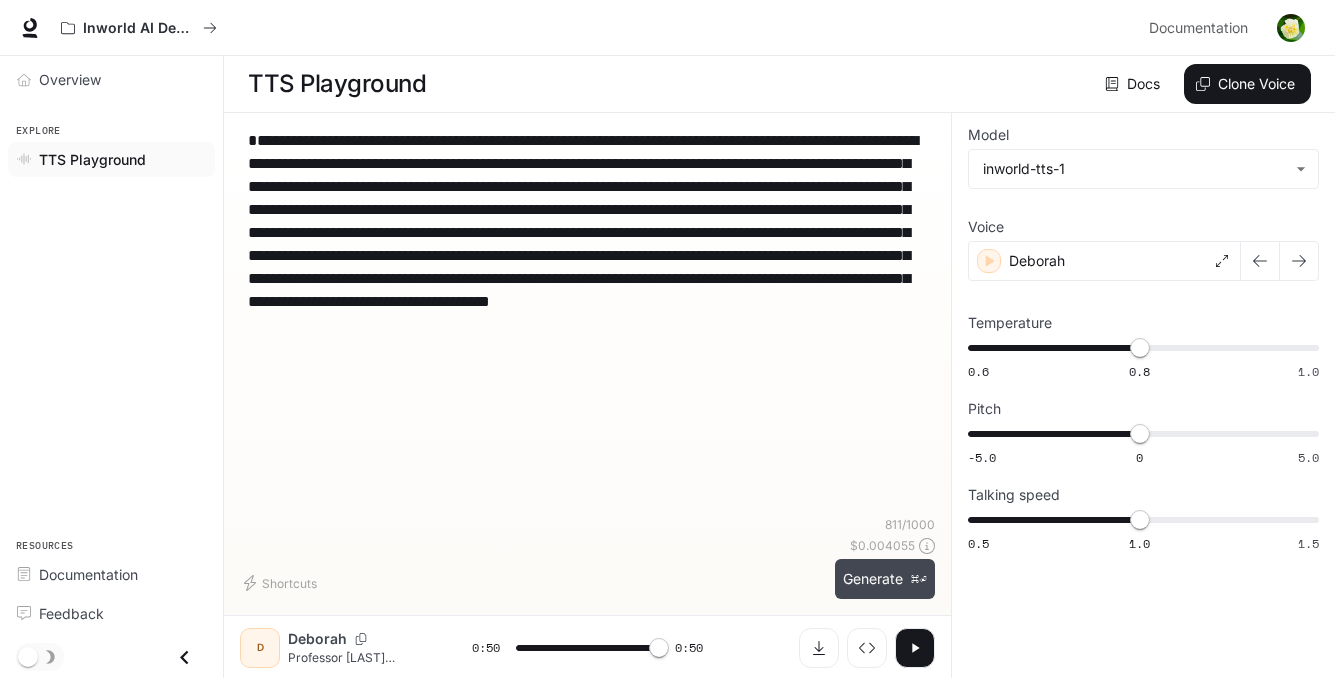 type on "*" 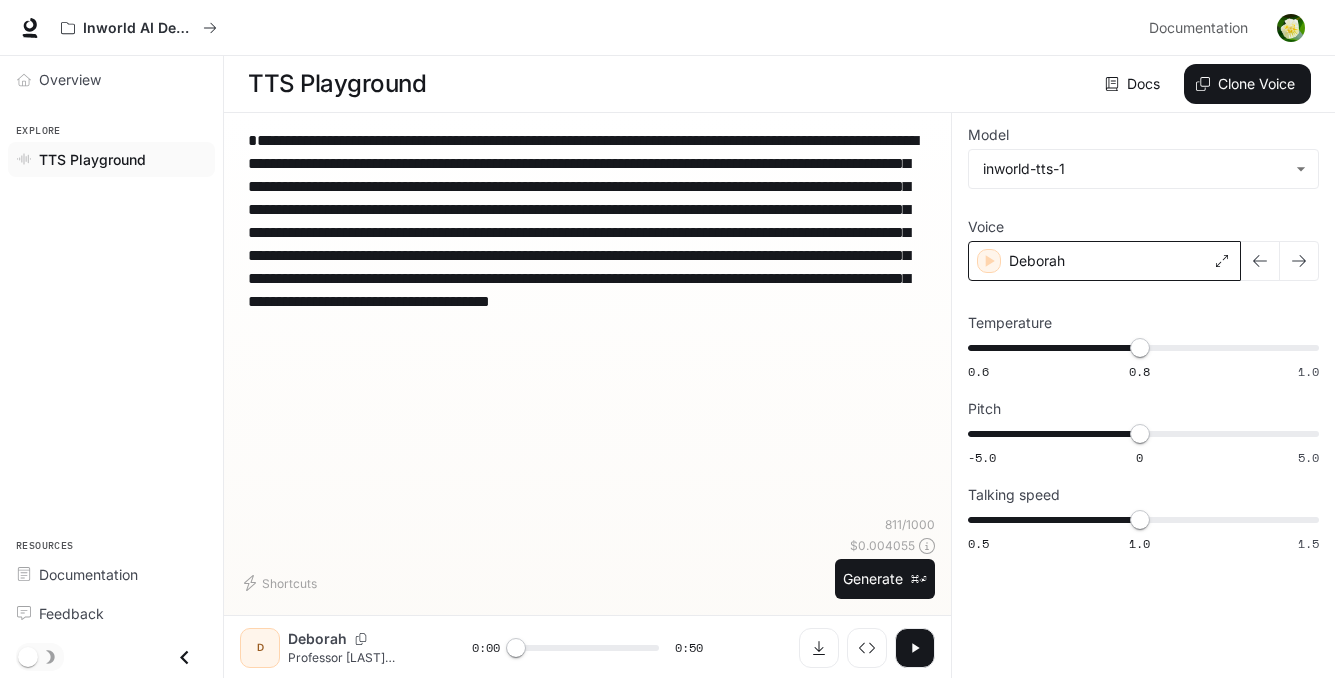 click on "Deborah" at bounding box center (1104, 261) 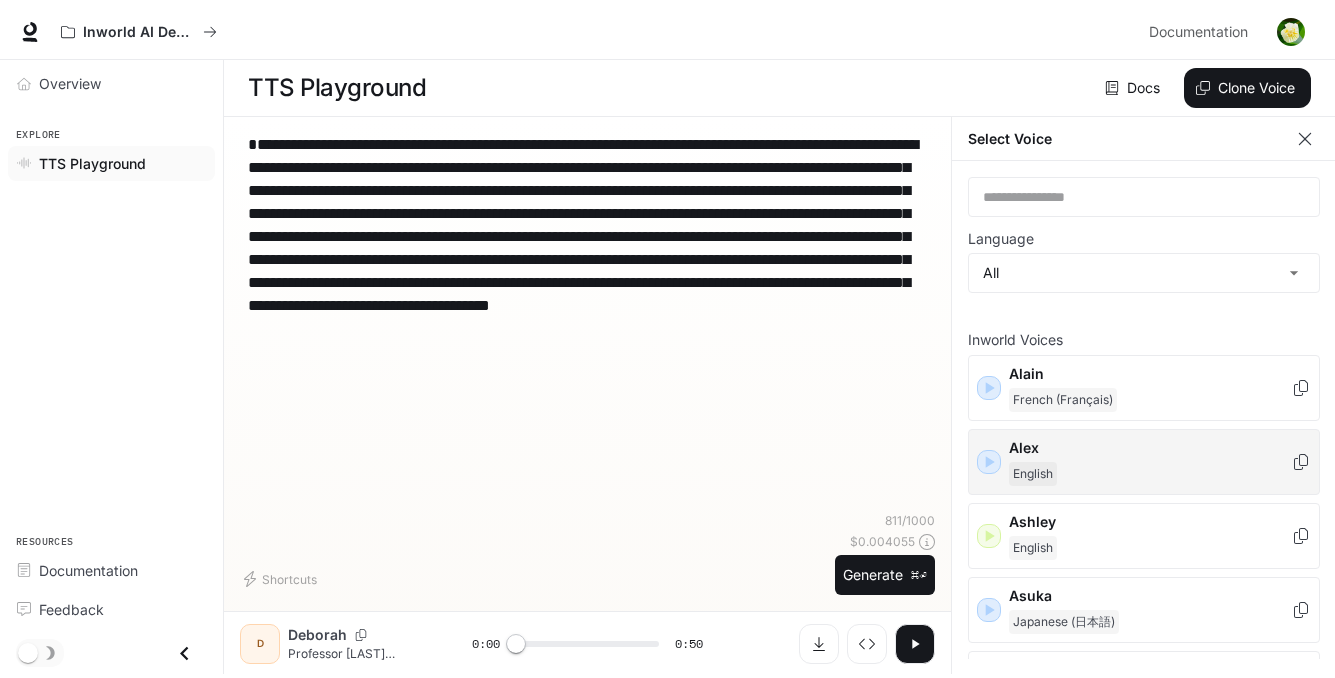scroll, scrollTop: 4, scrollLeft: 0, axis: vertical 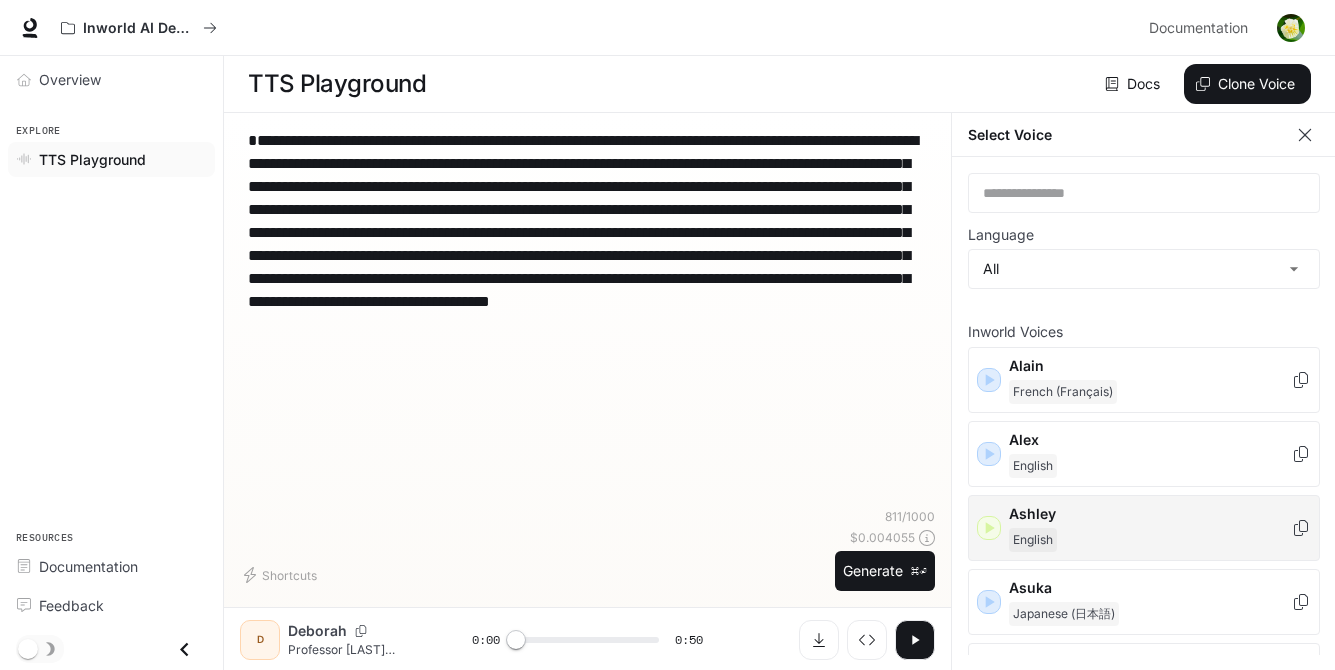 click 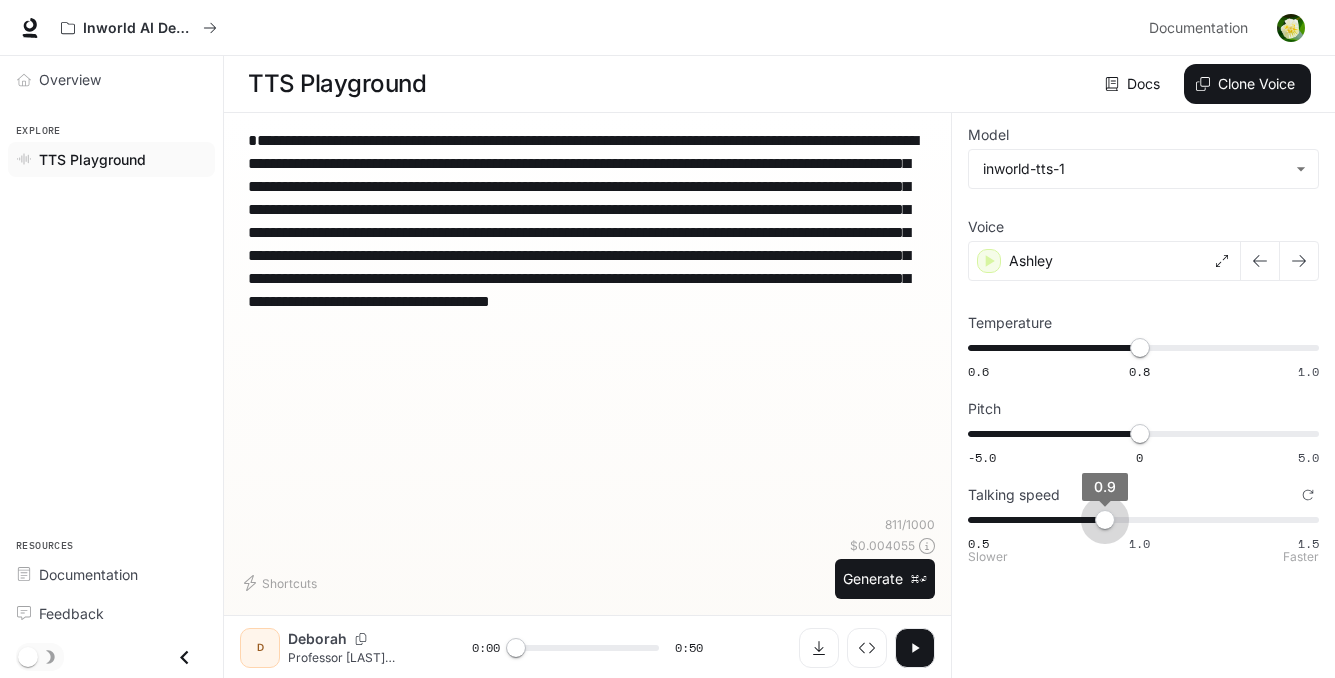 type on "***" 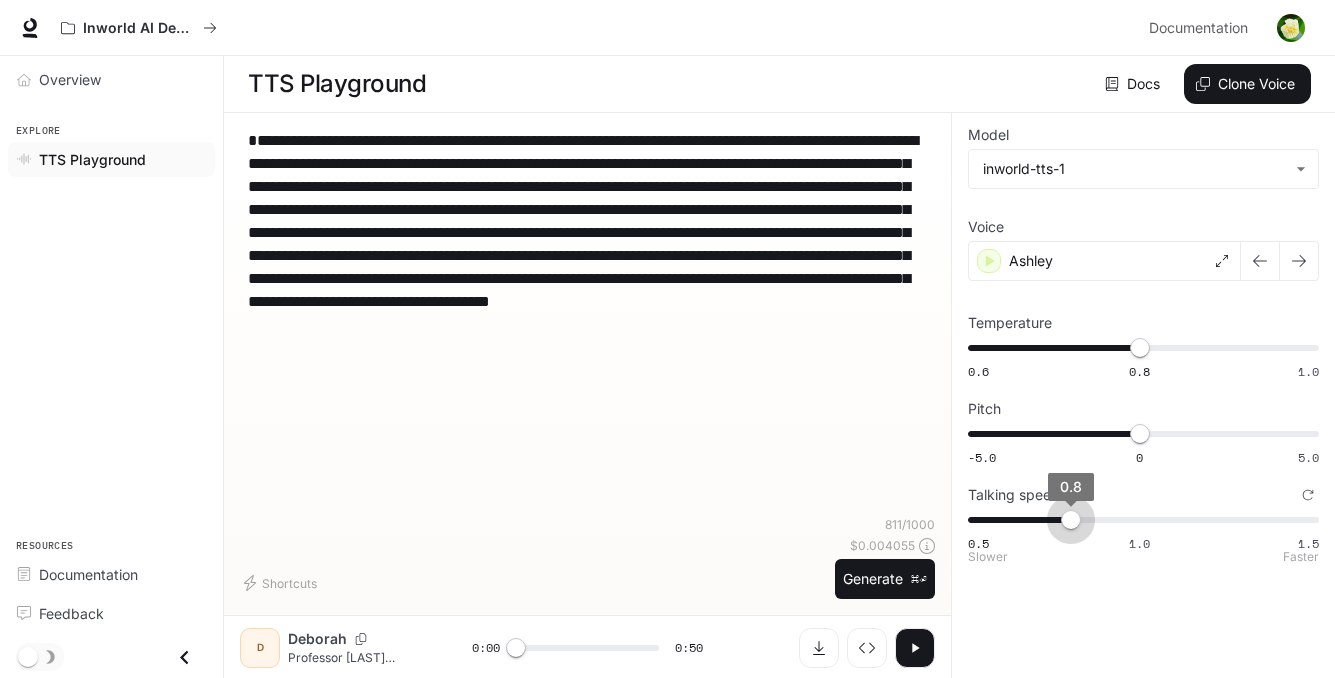drag, startPoint x: 1141, startPoint y: 523, endPoint x: 1079, endPoint y: 531, distance: 62.514 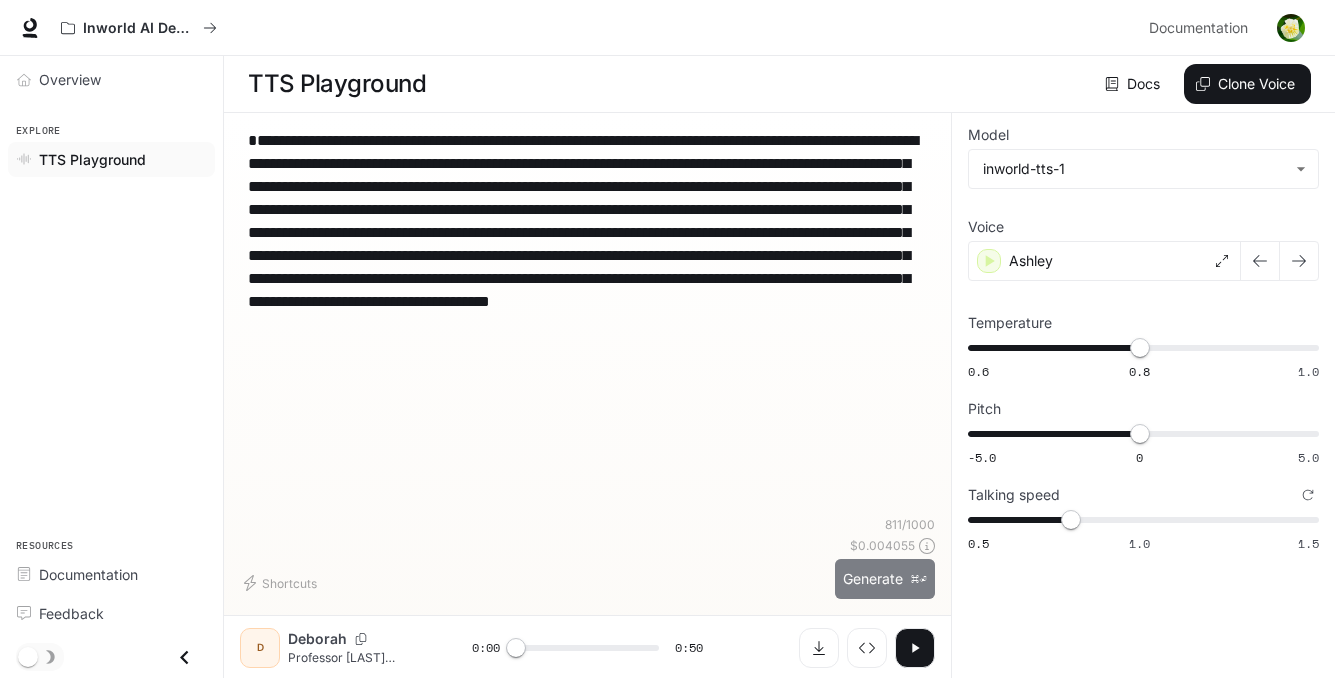 click on "Generate ⌘⏎" at bounding box center [885, 579] 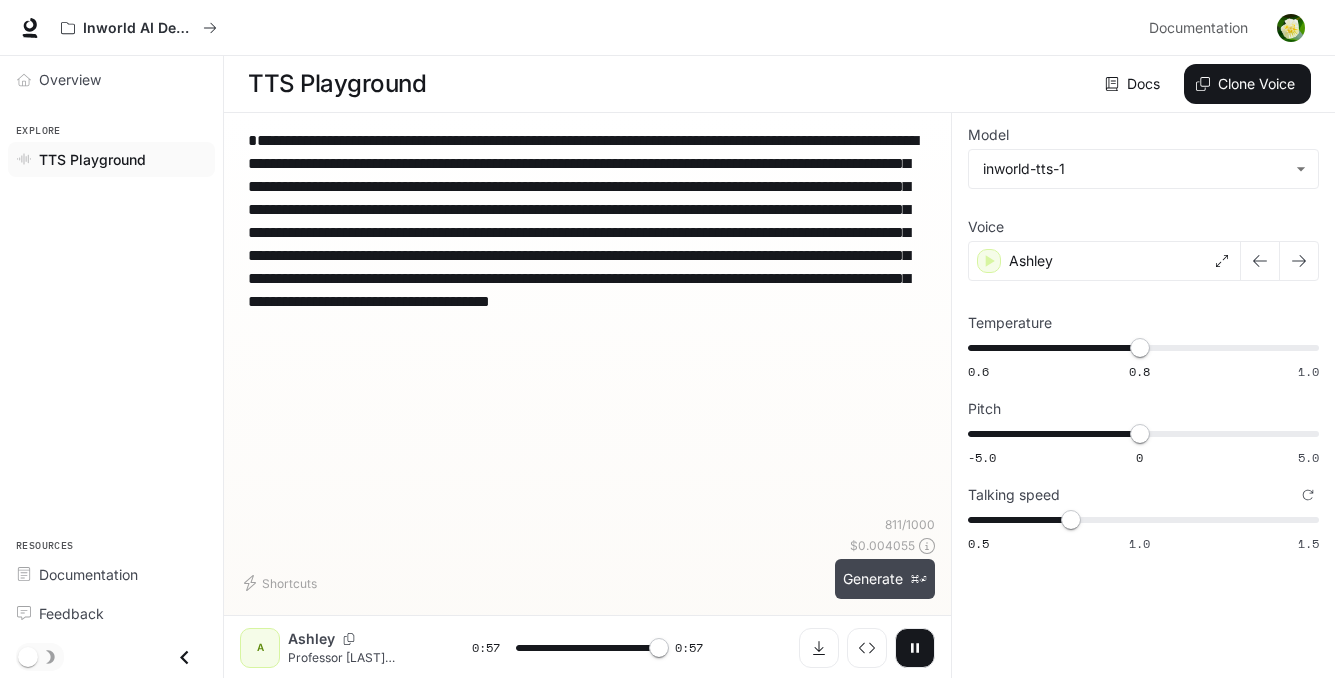 type on "*" 